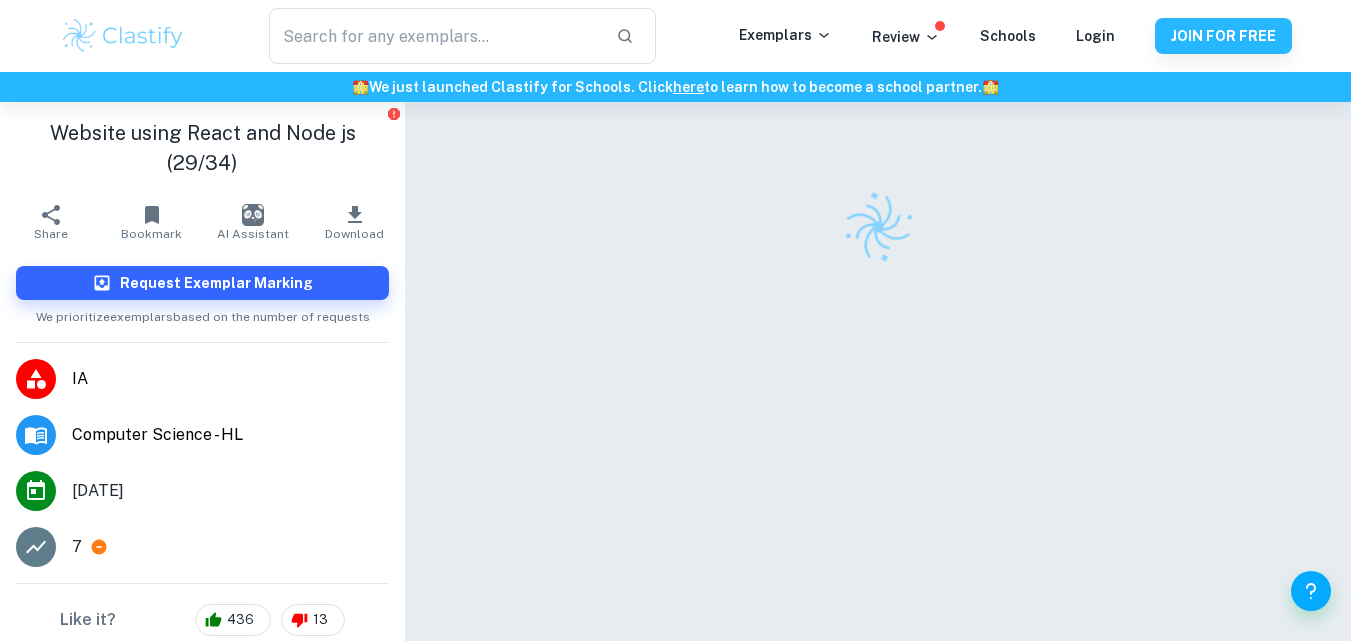 scroll, scrollTop: 0, scrollLeft: 0, axis: both 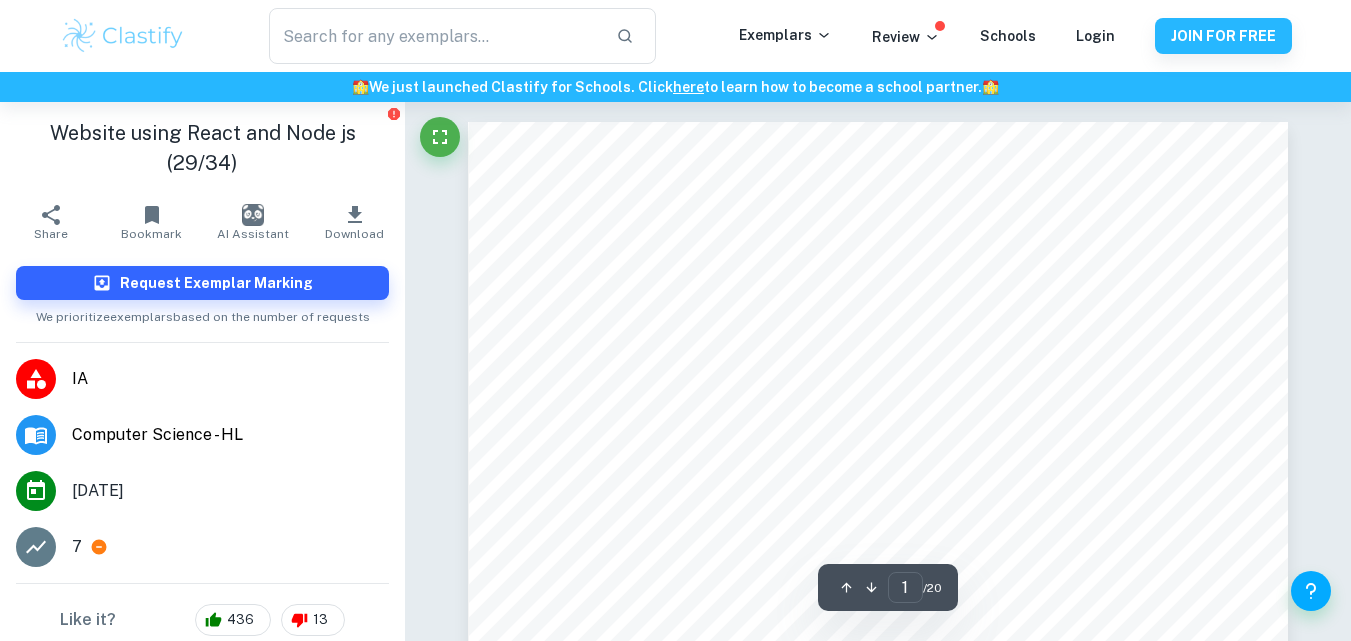 click on "IA" at bounding box center [230, 379] 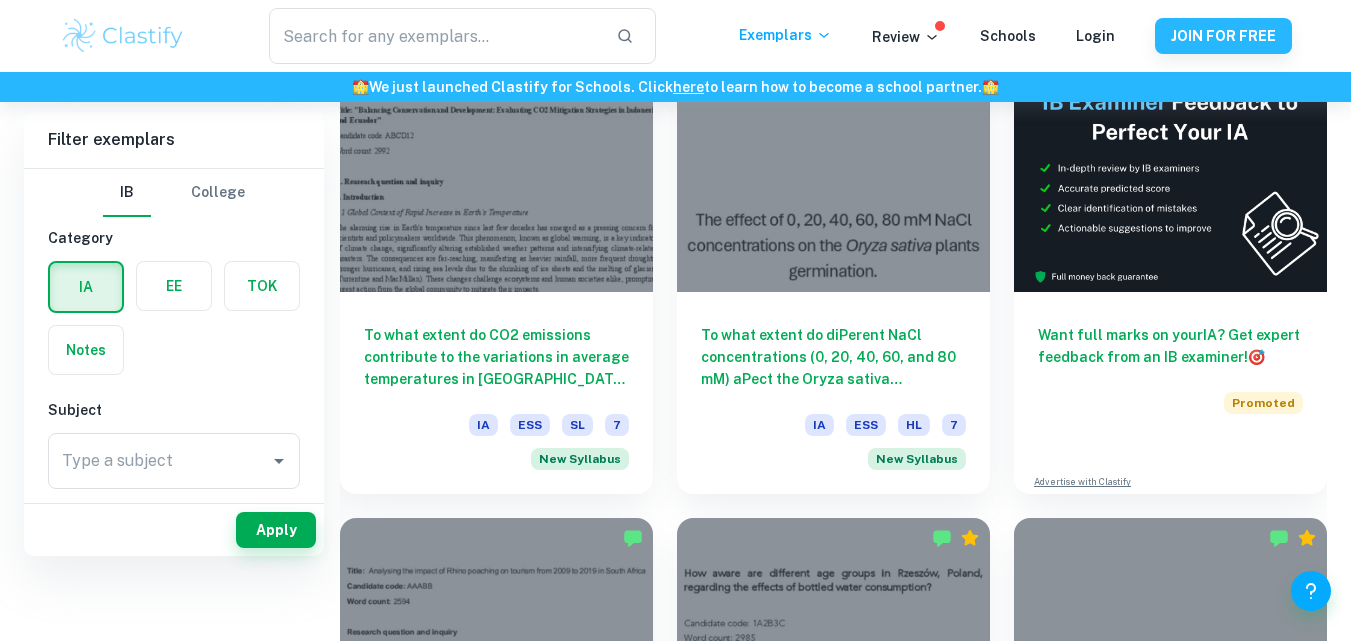 scroll, scrollTop: 482, scrollLeft: 0, axis: vertical 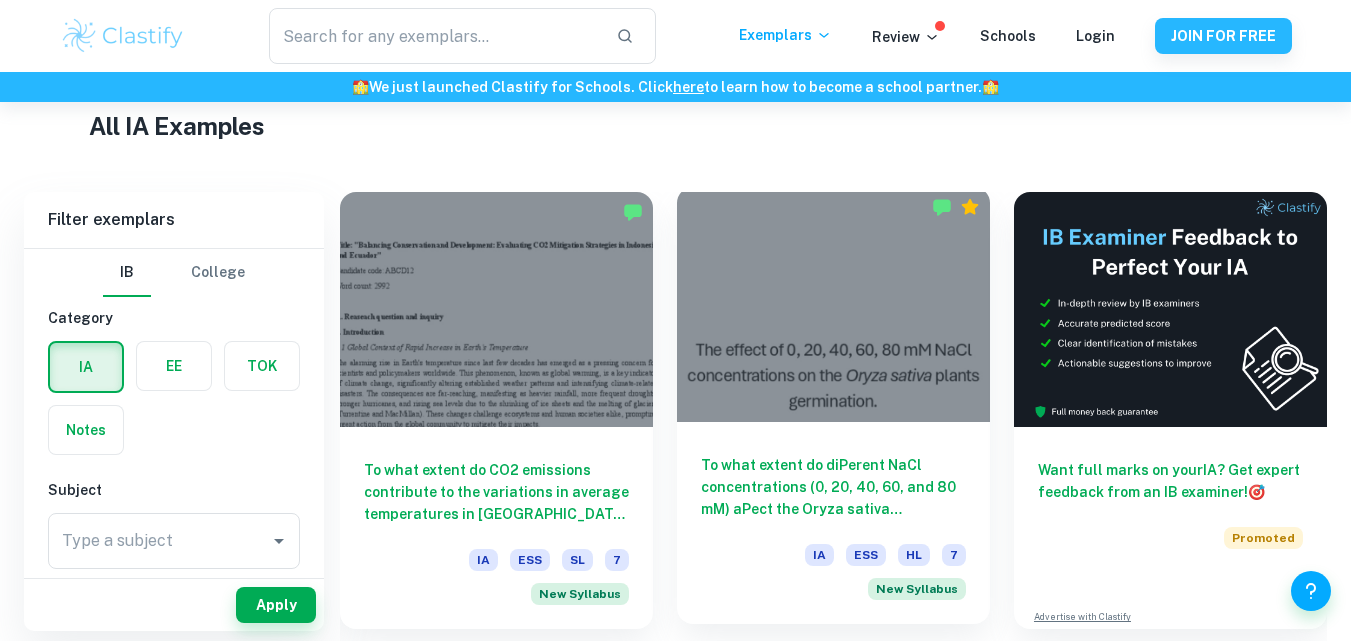 click at bounding box center (833, 304) 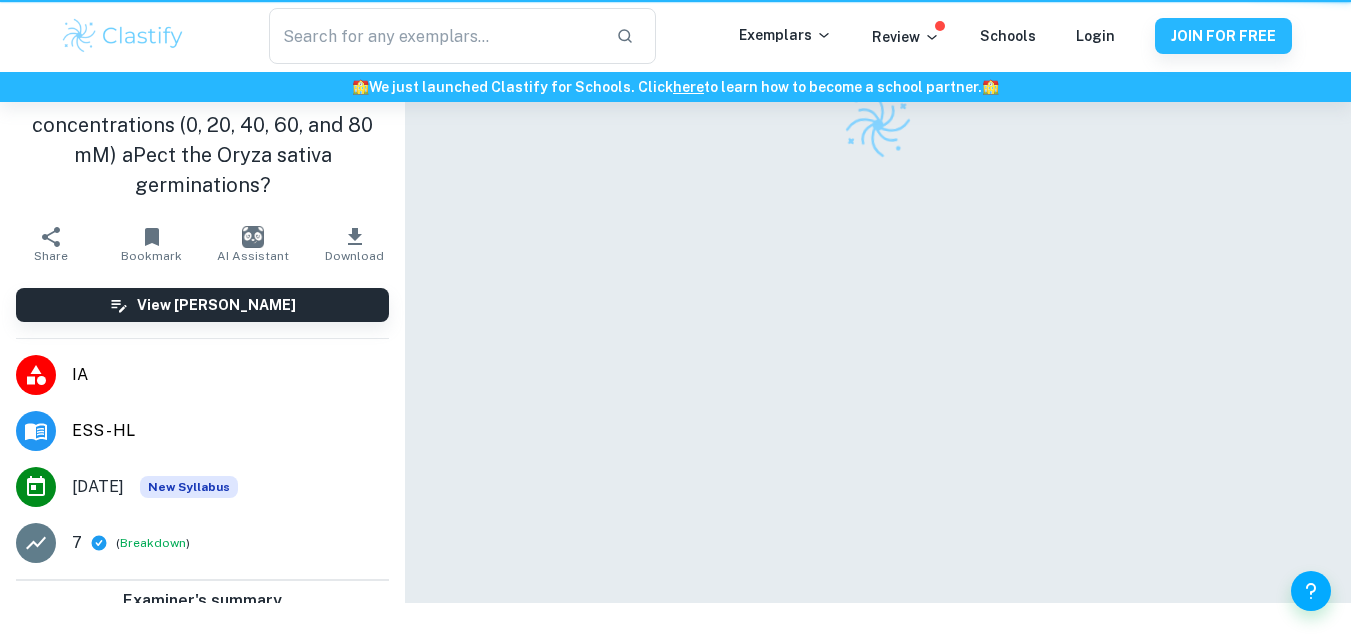 scroll, scrollTop: 0, scrollLeft: 0, axis: both 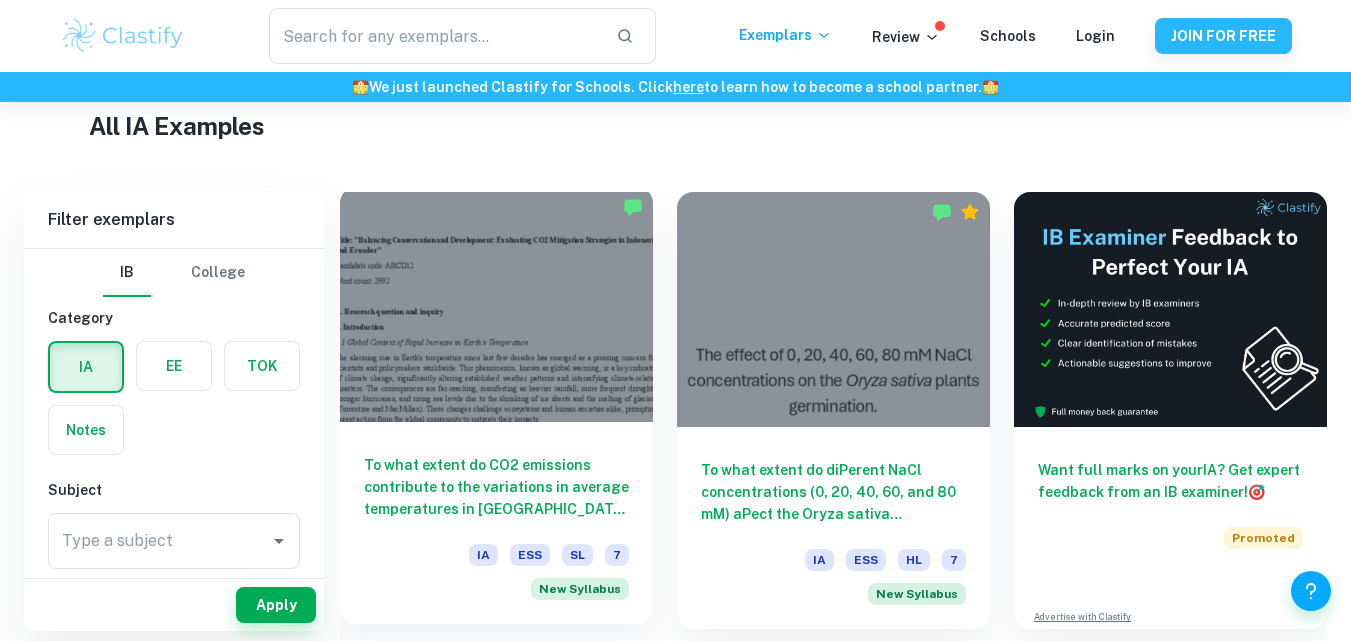 click at bounding box center [496, 304] 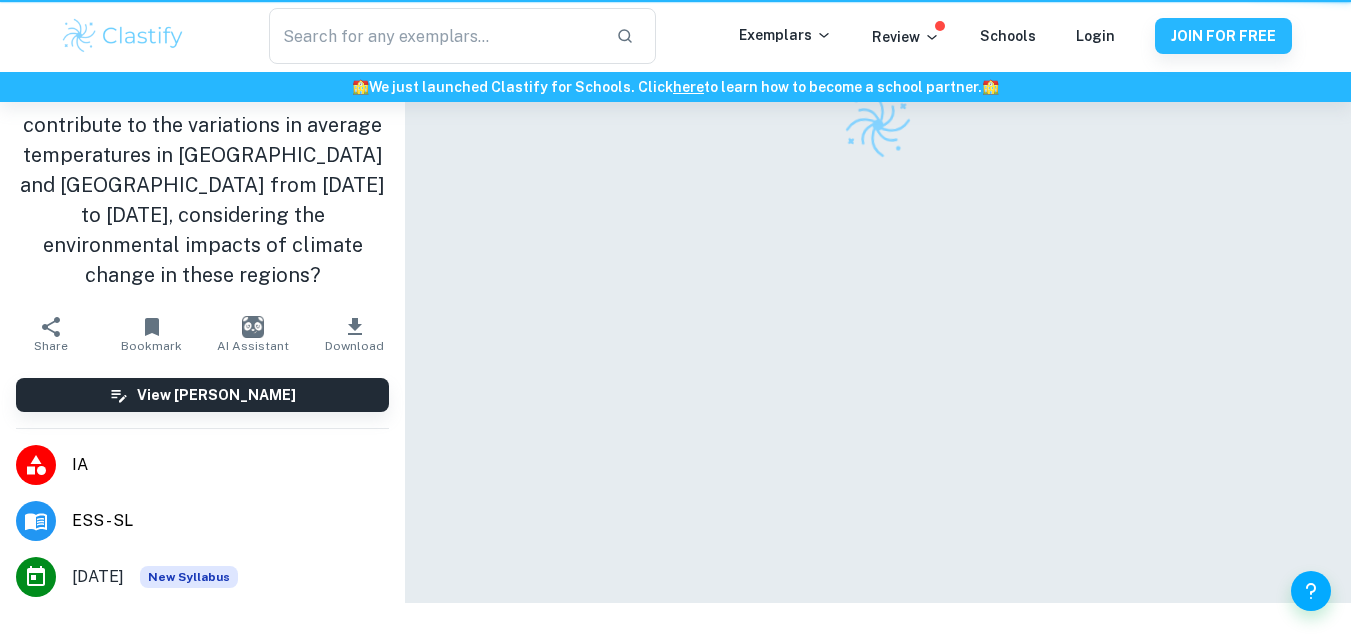 scroll, scrollTop: 0, scrollLeft: 0, axis: both 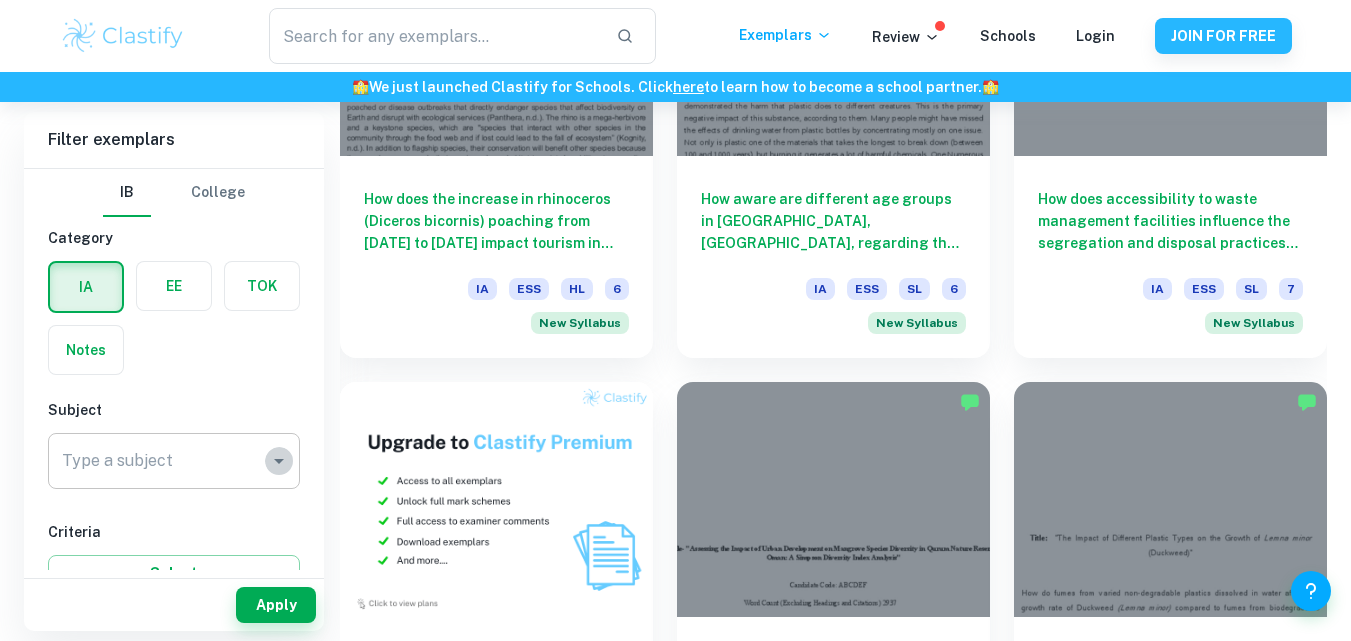 click 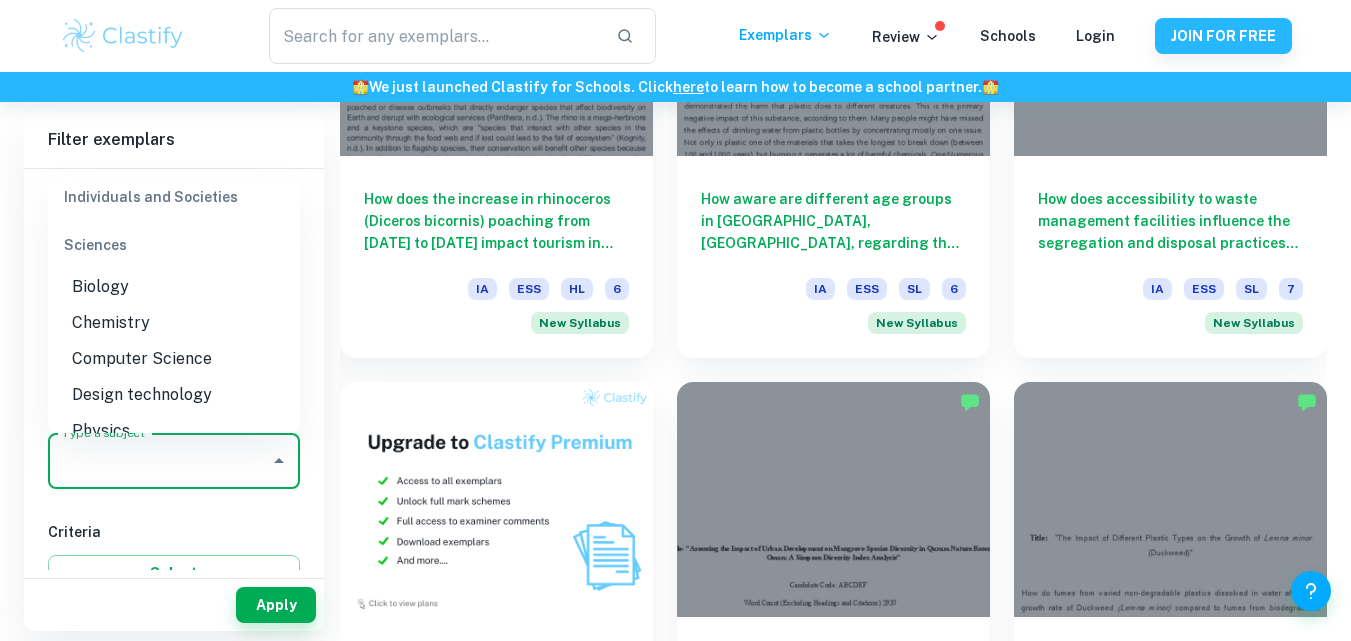 scroll, scrollTop: 2428, scrollLeft: 0, axis: vertical 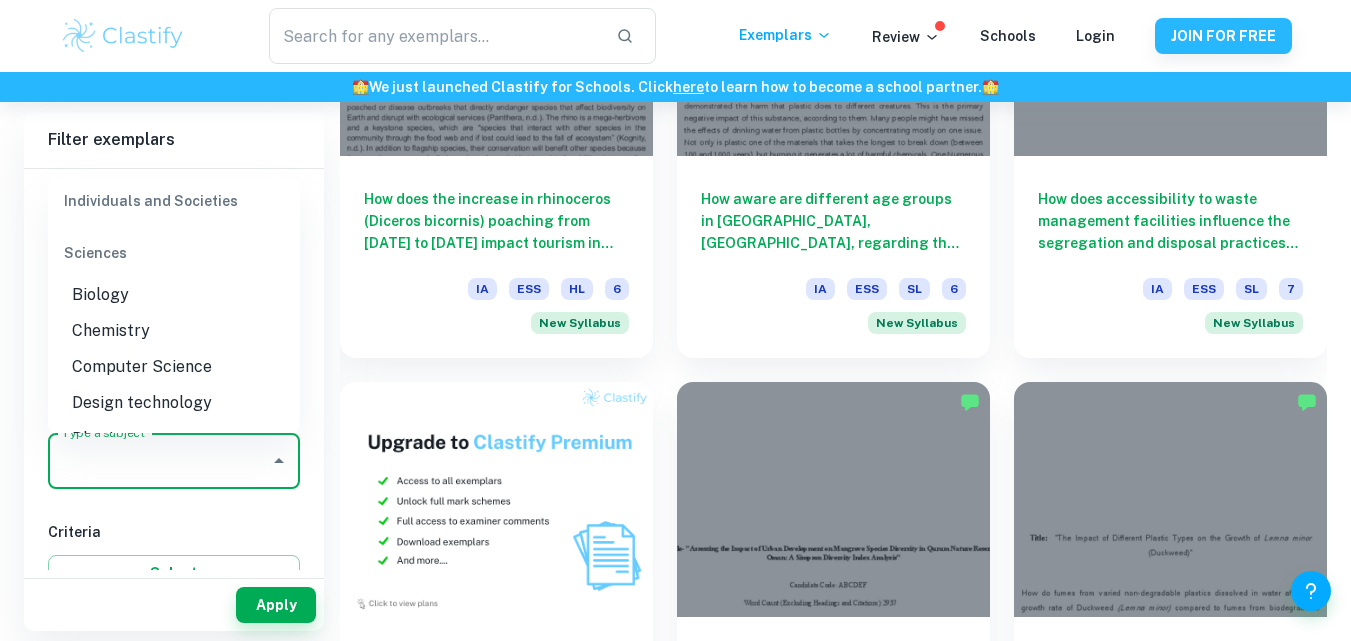 click on "Computer Science" at bounding box center (174, 367) 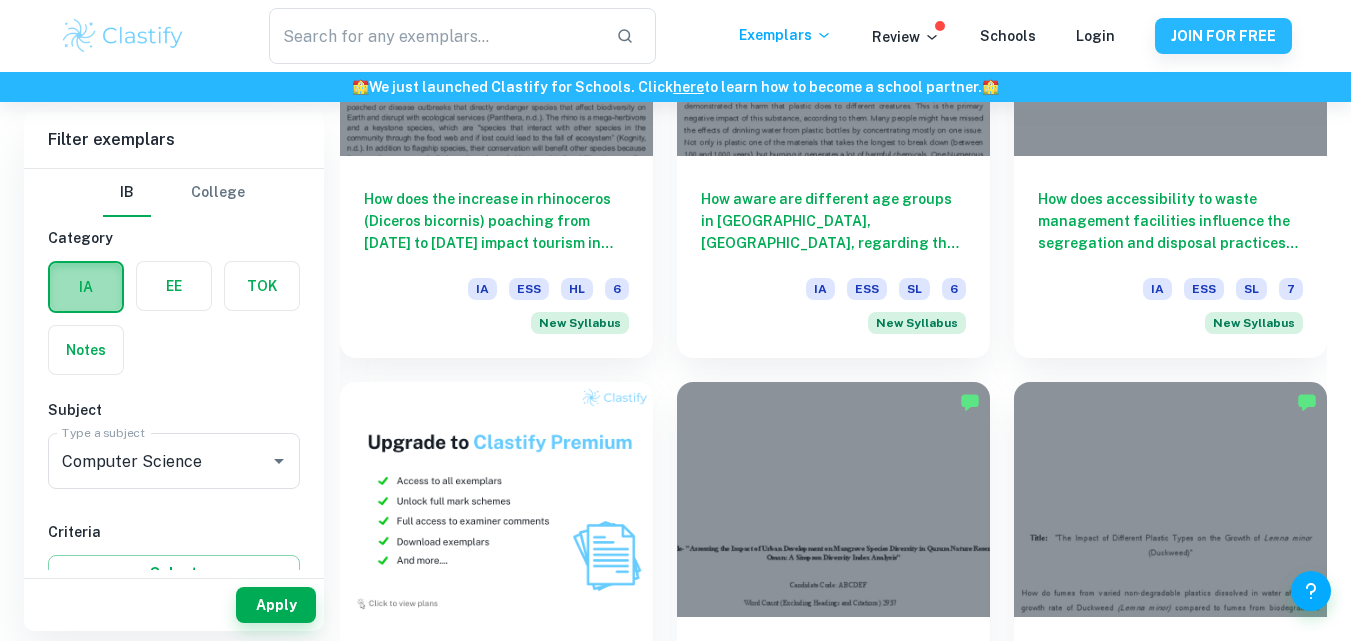 click at bounding box center [86, 287] 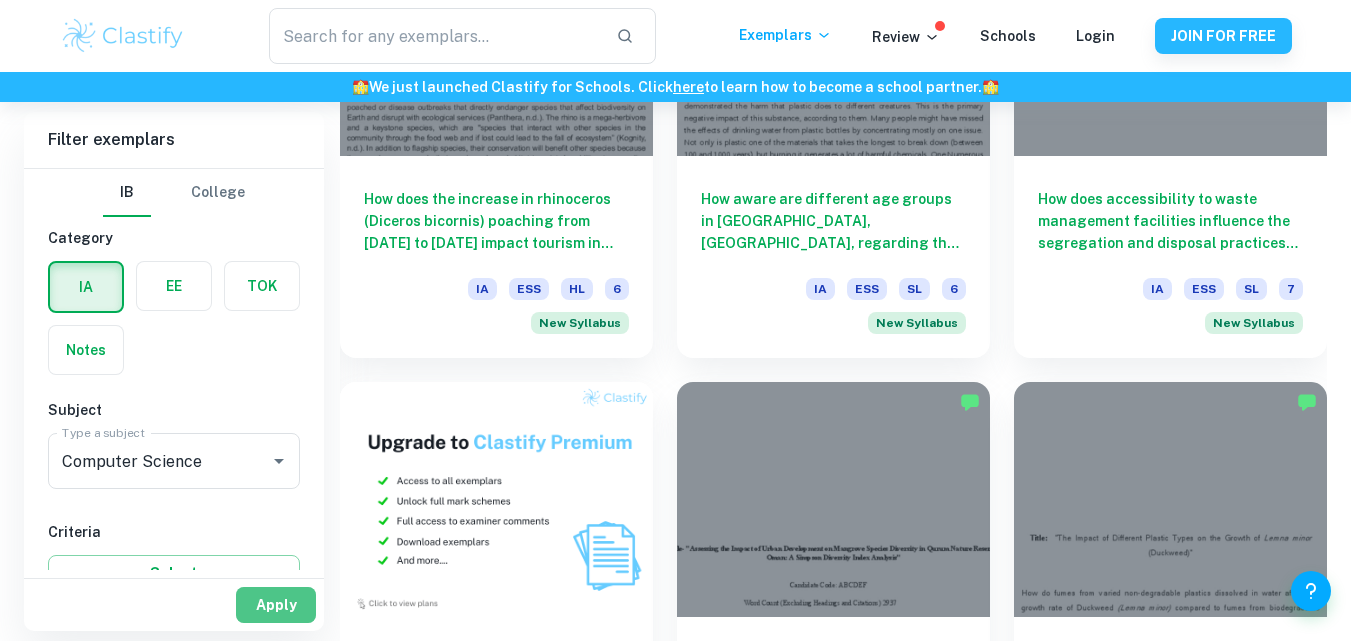 click on "Apply" at bounding box center (276, 605) 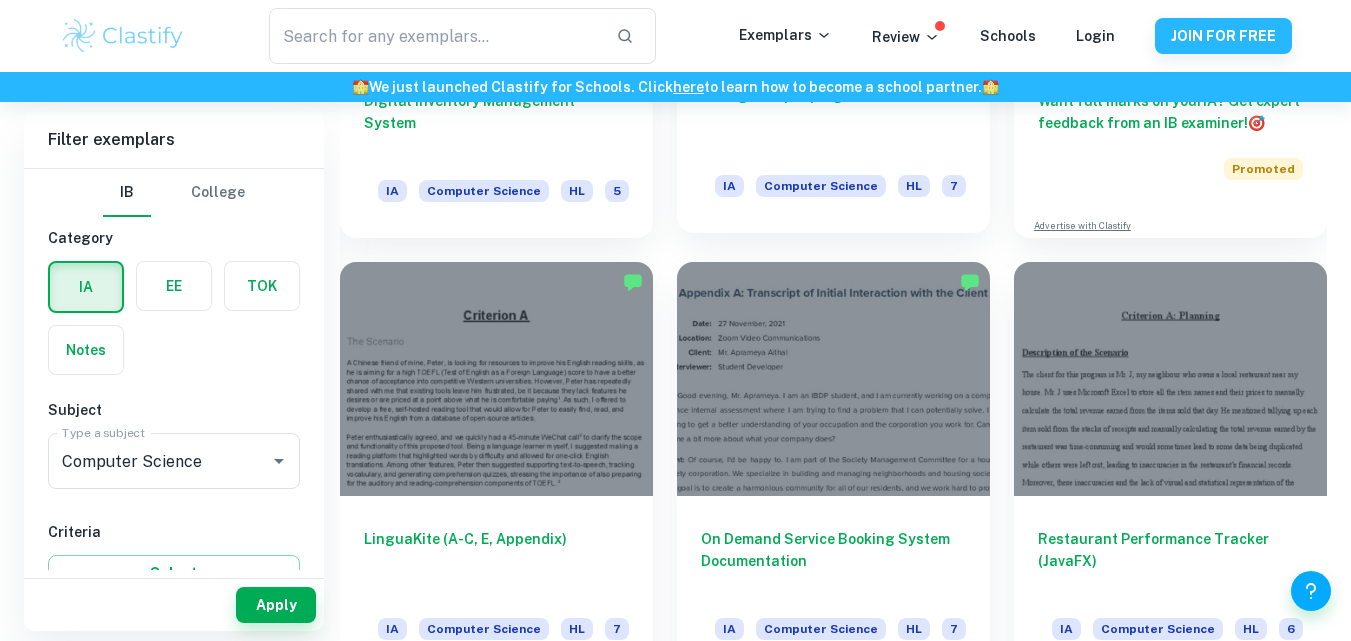 scroll, scrollTop: 980, scrollLeft: 0, axis: vertical 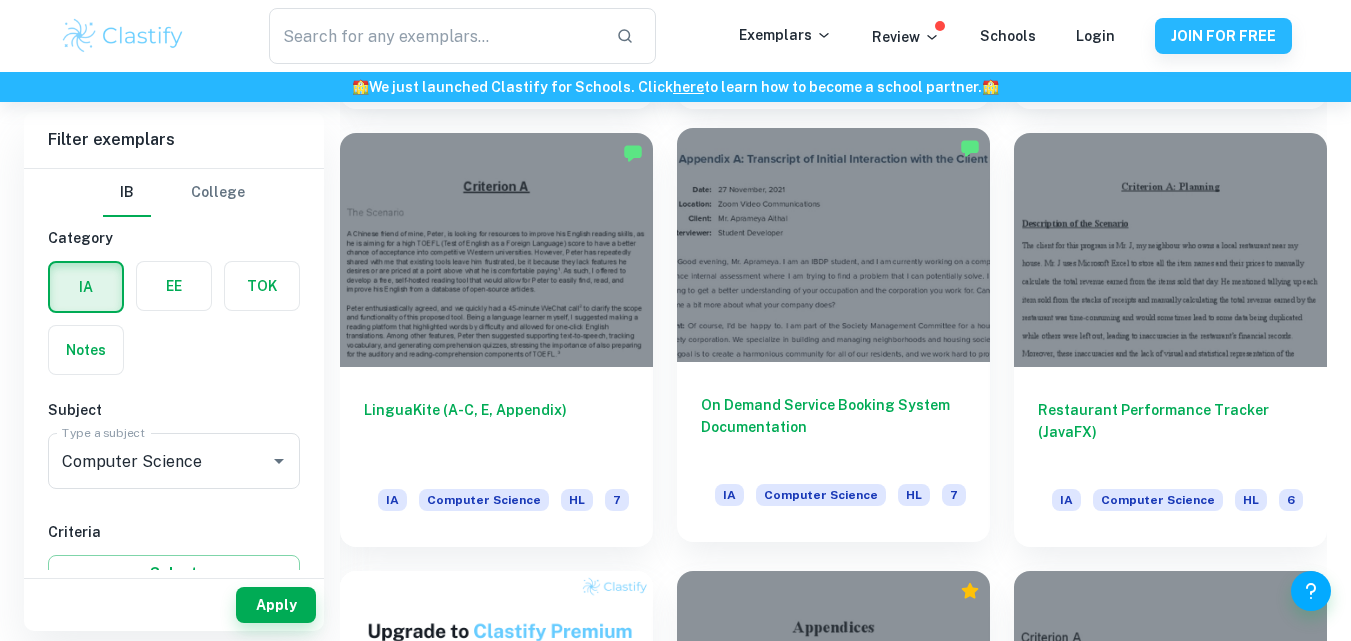 click at bounding box center [833, 245] 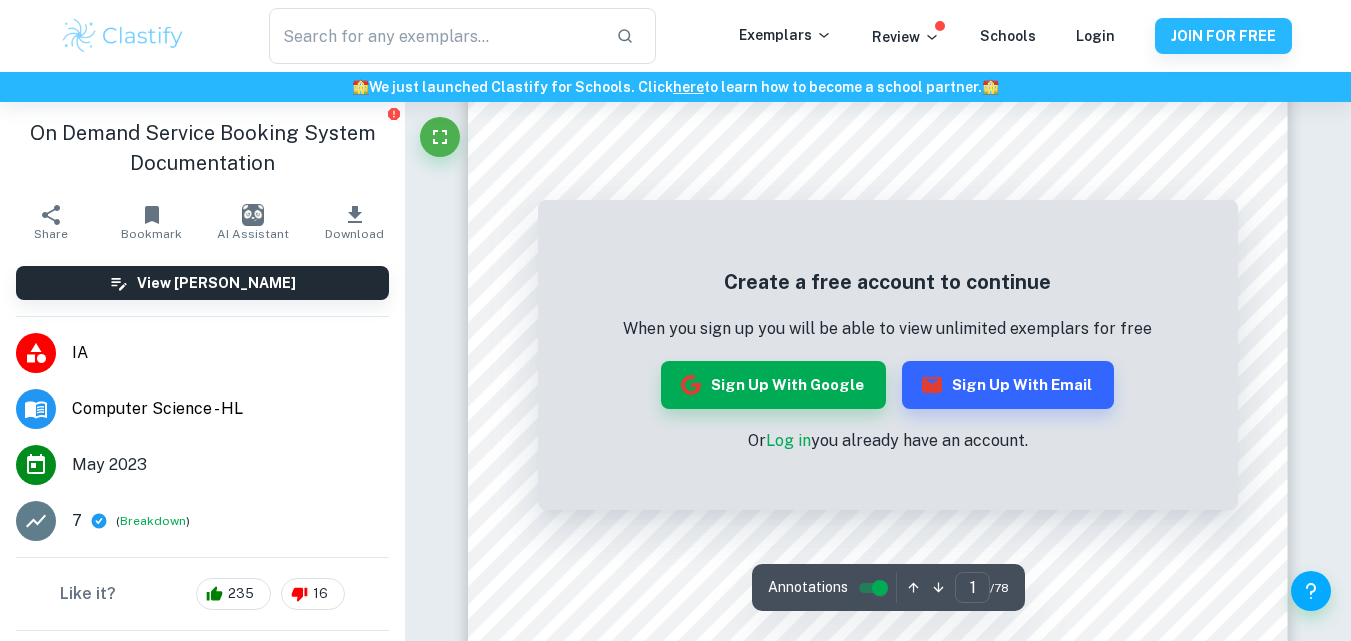 scroll, scrollTop: 195, scrollLeft: 0, axis: vertical 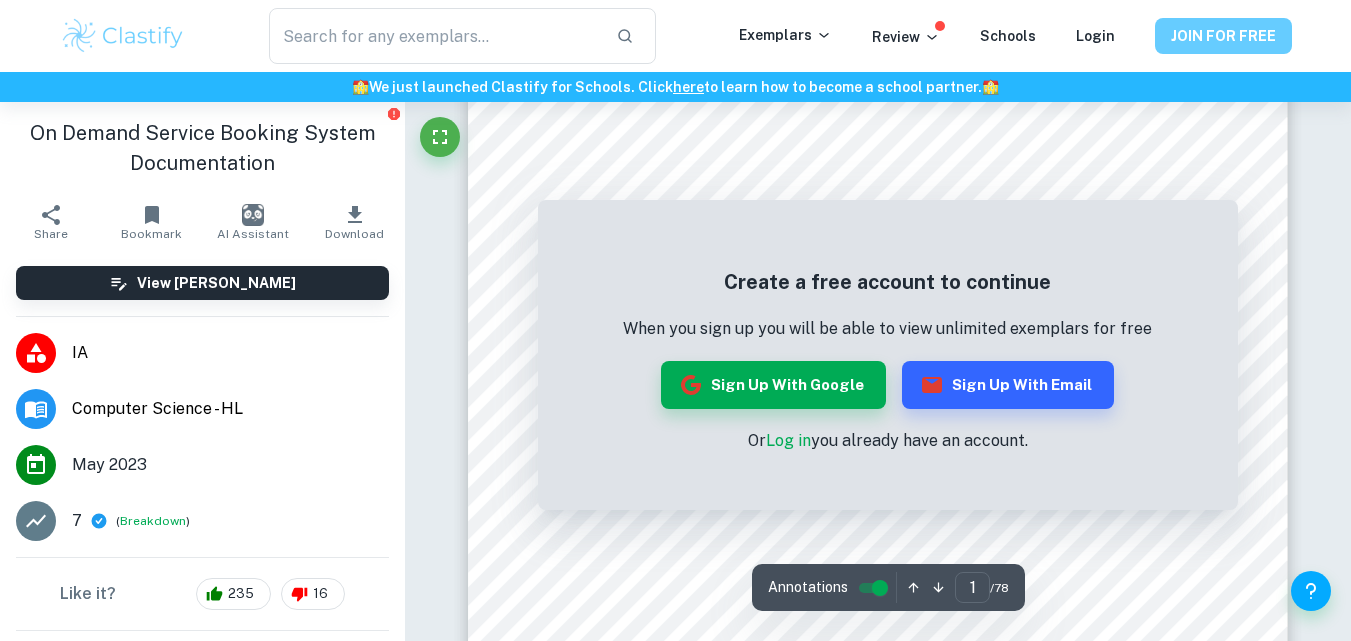 click on "JOIN FOR FREE" at bounding box center (1223, 36) 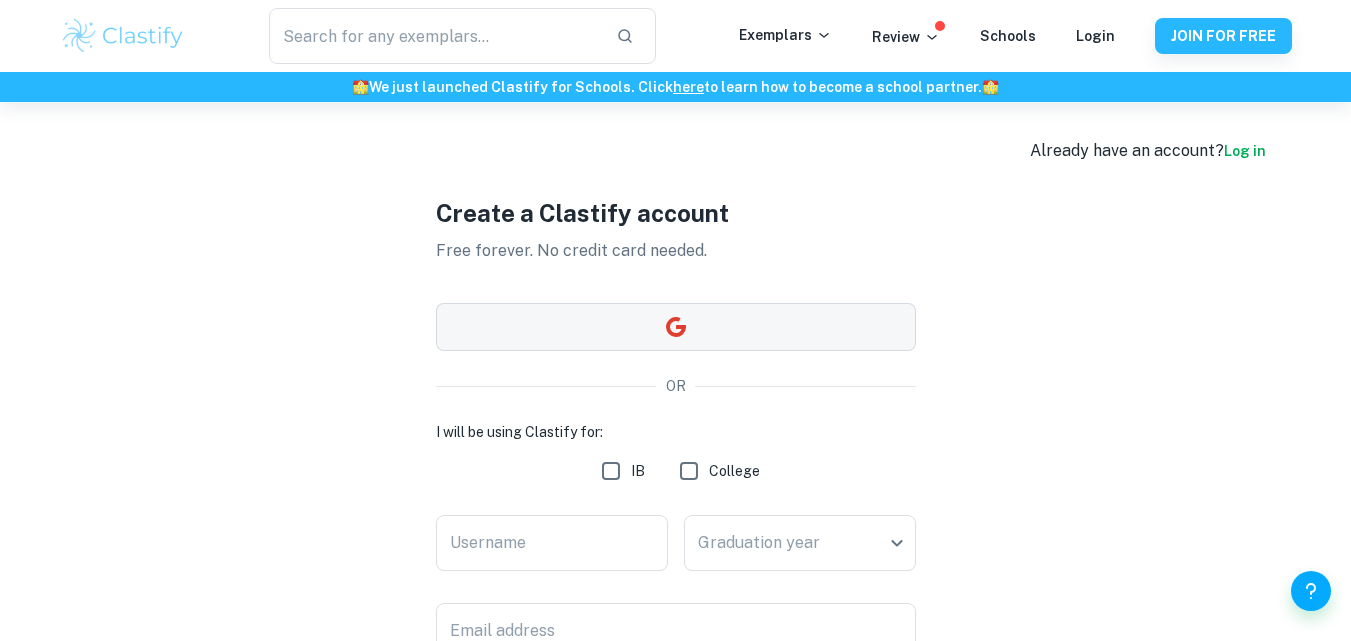 scroll, scrollTop: 0, scrollLeft: 0, axis: both 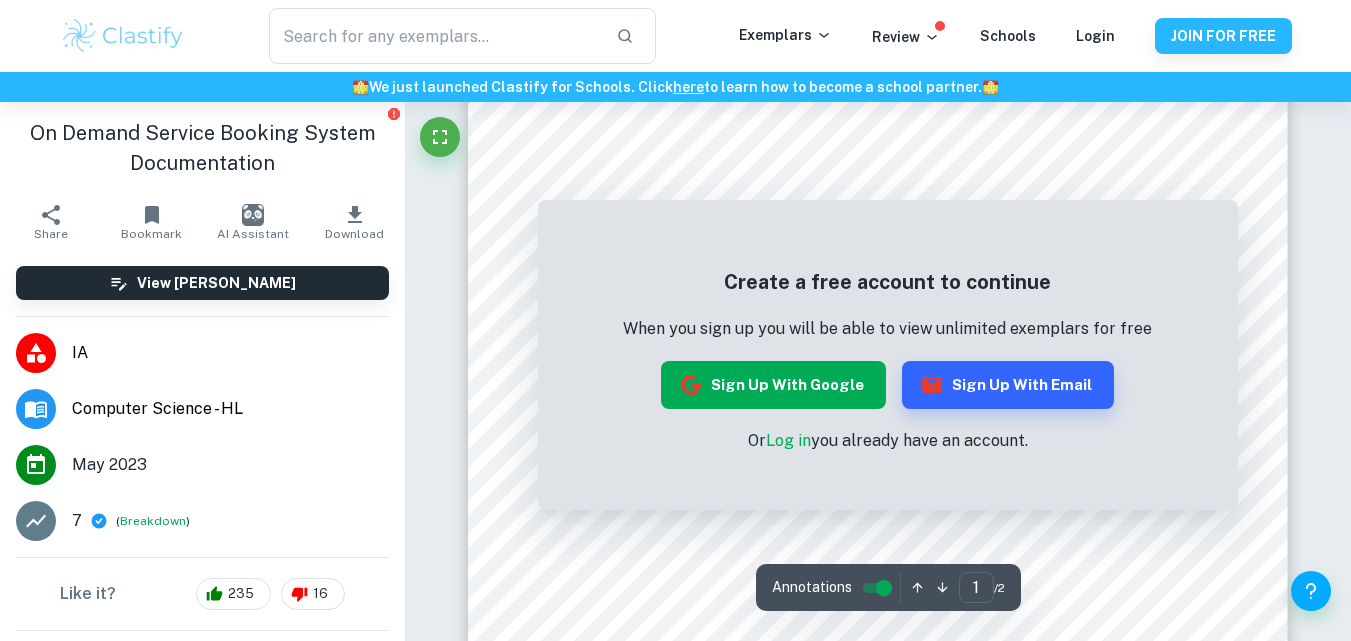 click on "Sign up with Google" at bounding box center (773, 385) 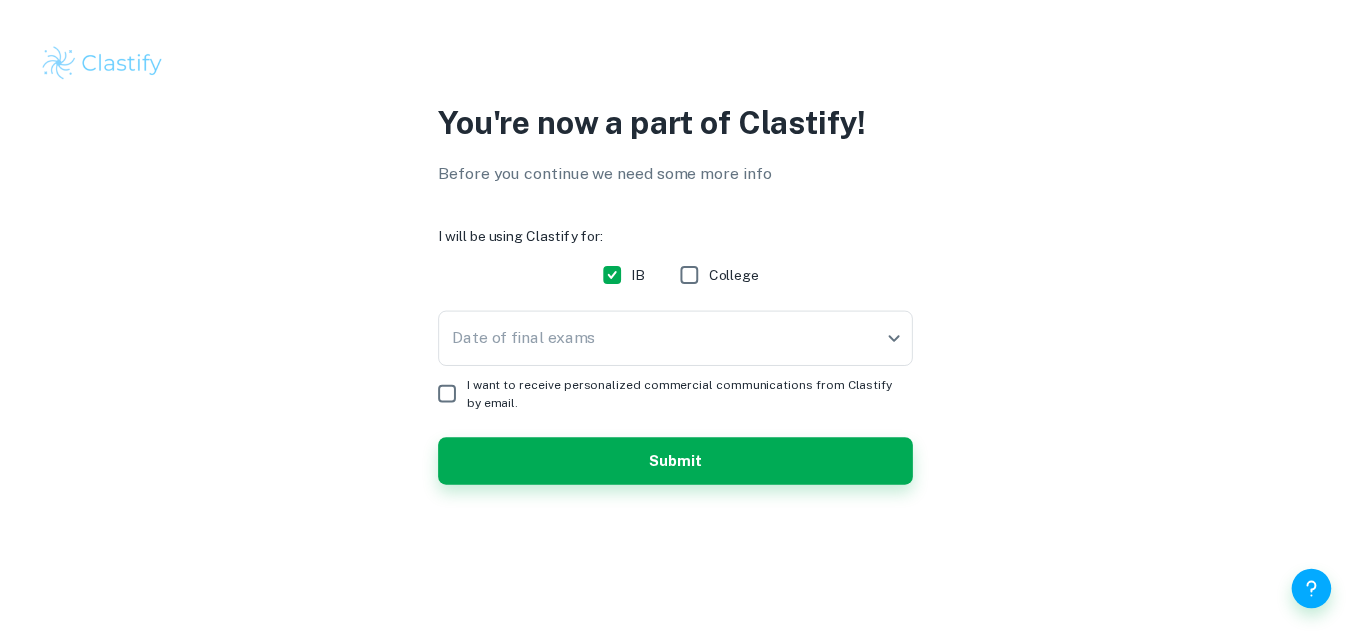 scroll, scrollTop: 0, scrollLeft: 0, axis: both 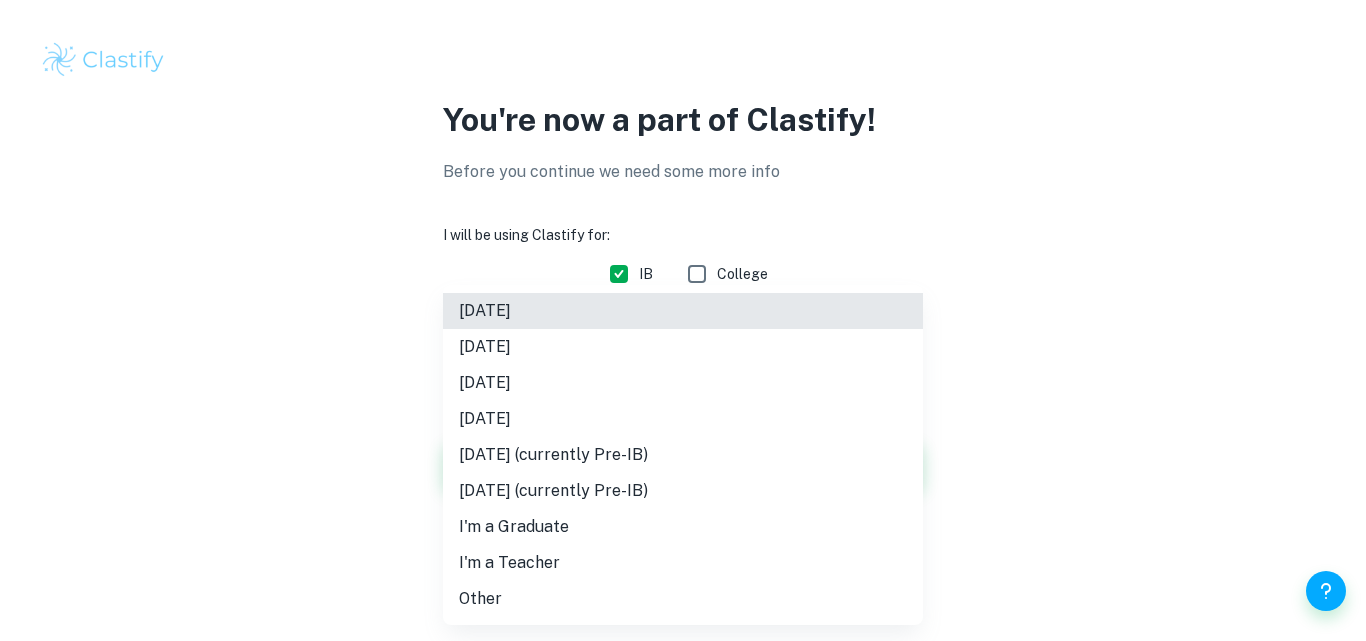 click on "We value your privacy We use cookies to enhance your browsing experience, serve personalised ads or content, and analyse our traffic. By clicking "Accept All", you consent to our use of cookies.   Cookie Policy Customise   Reject All   Accept All   Customise Consent Preferences   We use cookies to help you navigate efficiently and perform certain functions. You will find detailed information about all cookies under each consent category below. The cookies that are categorised as "Necessary" are stored on your browser as they are essential for enabling the basic functionalities of the site. ...  Show more For more information on how Google's third-party cookies operate and handle your data, see:   Google Privacy Policy Necessary Always Active Necessary cookies are required to enable the basic features of this site, such as providing secure log-in or adjusting your consent preferences. These cookies do not store any personally identifiable data. Functional Analytics Performance Advertisement Uncategorised" at bounding box center (683, 320) 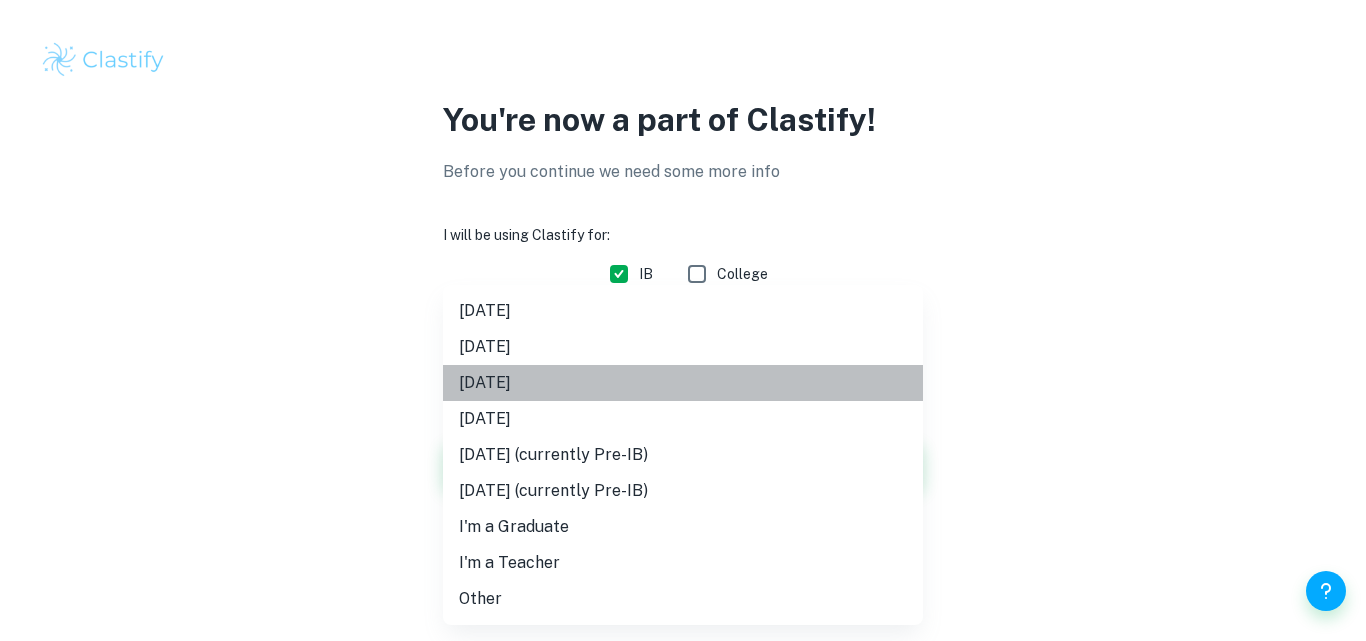 click on "[DATE]" at bounding box center (683, 383) 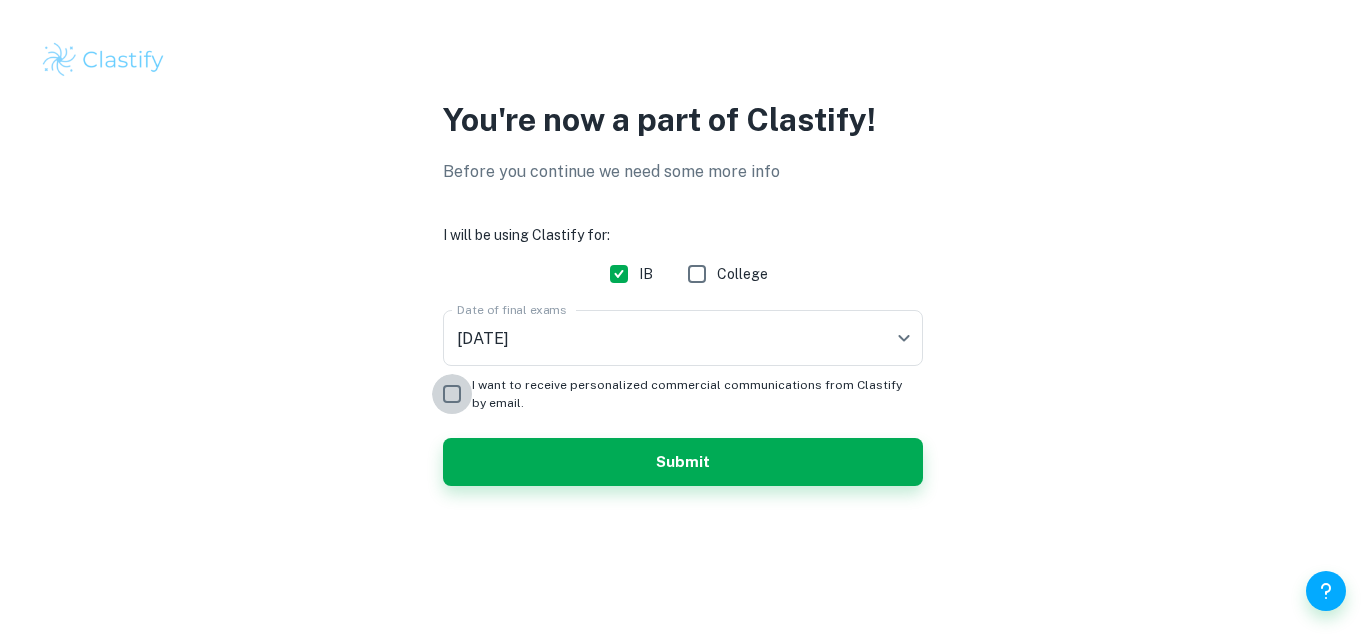 click on "I want to receive personalized commercial communications from Clastify by email." at bounding box center (452, 394) 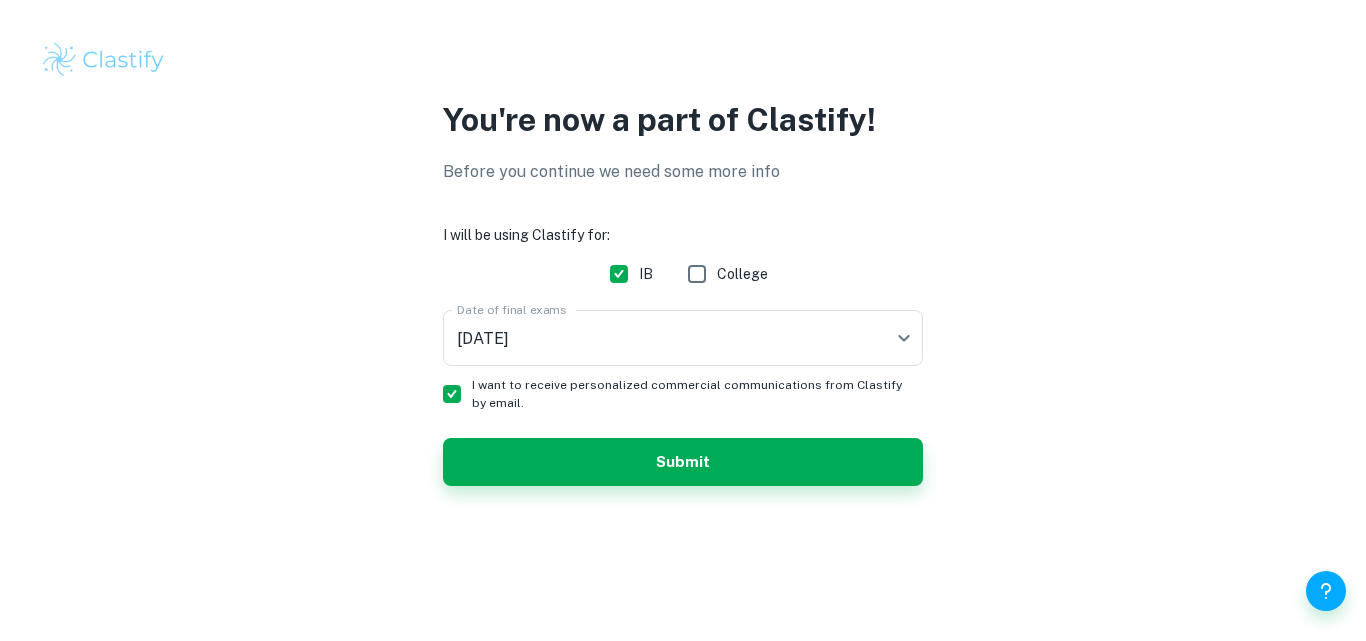 click on "I want to receive personalized commercial communications from Clastify by email." at bounding box center (452, 394) 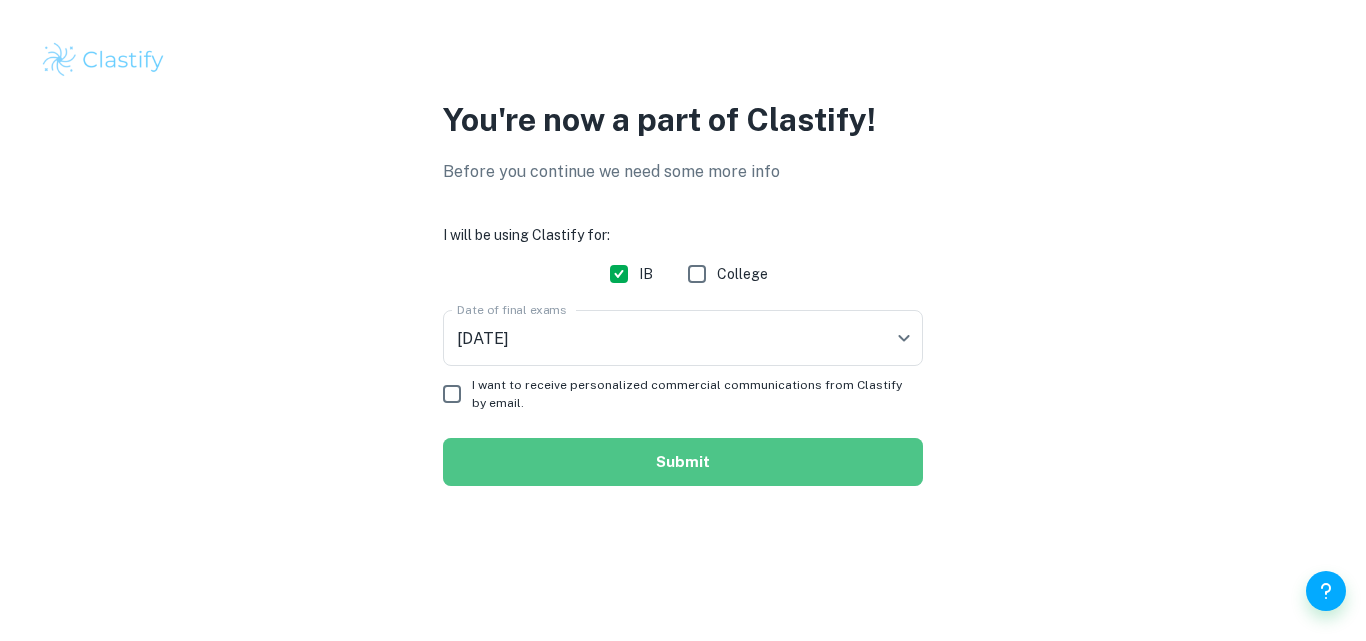 click on "Submit" at bounding box center [683, 462] 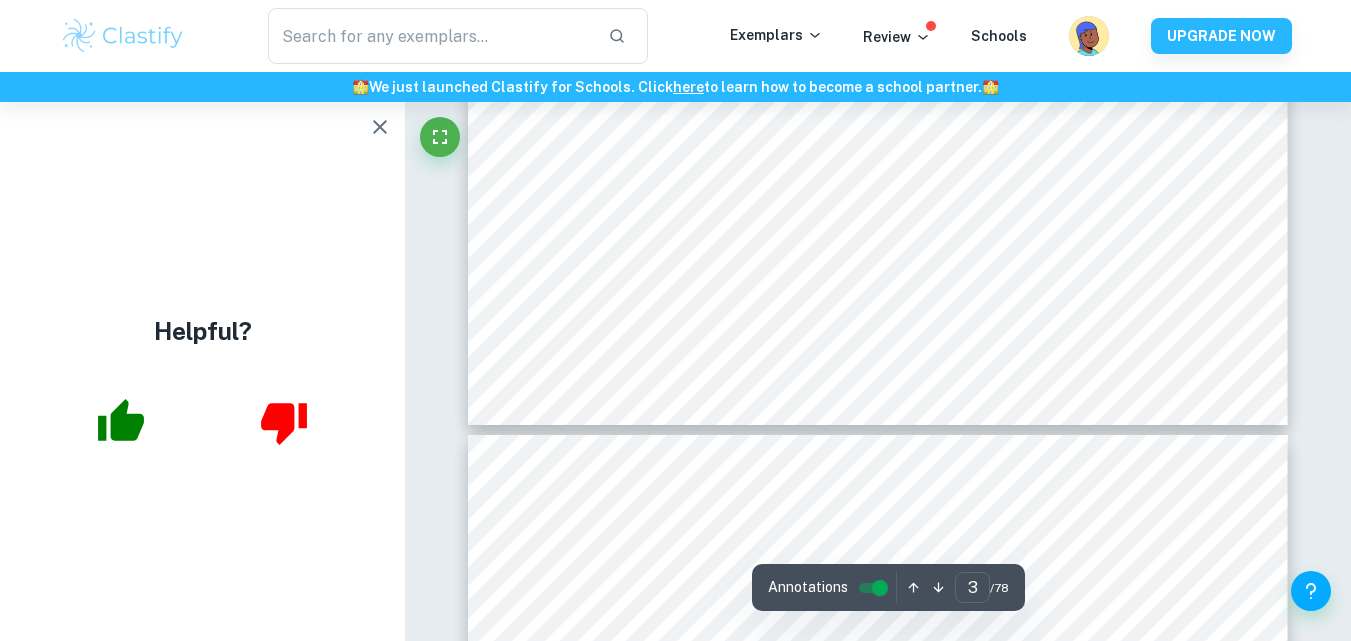 scroll, scrollTop: 2963, scrollLeft: 0, axis: vertical 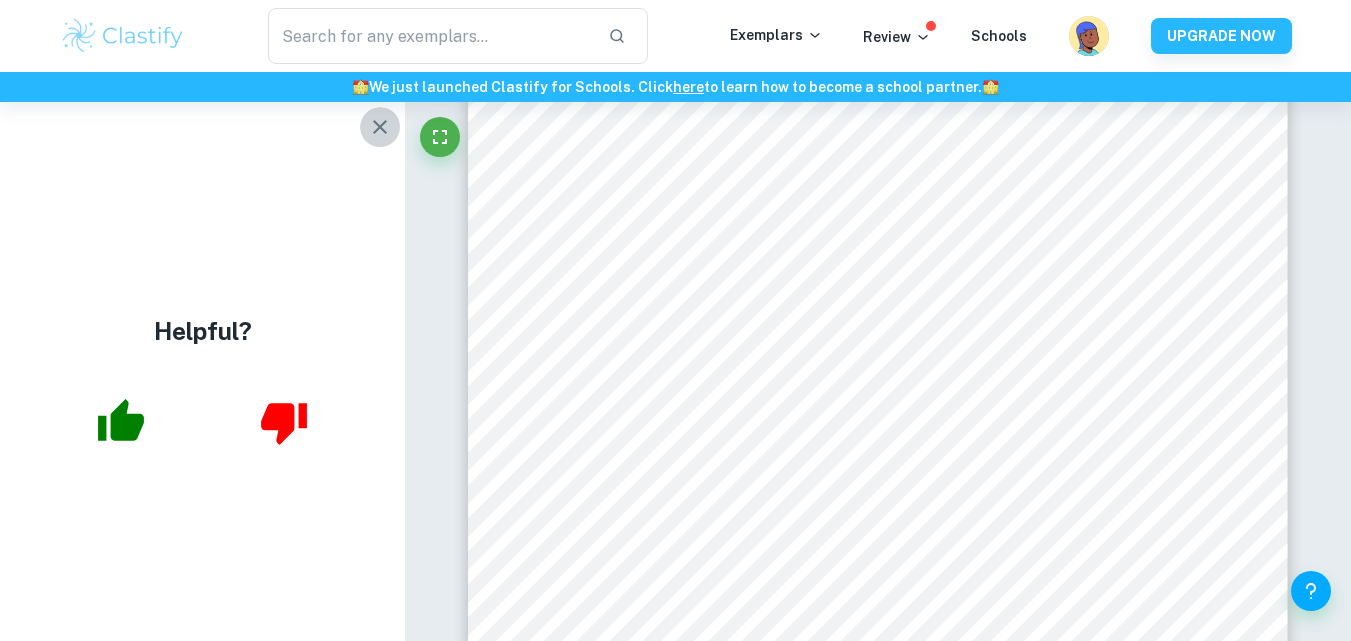 click 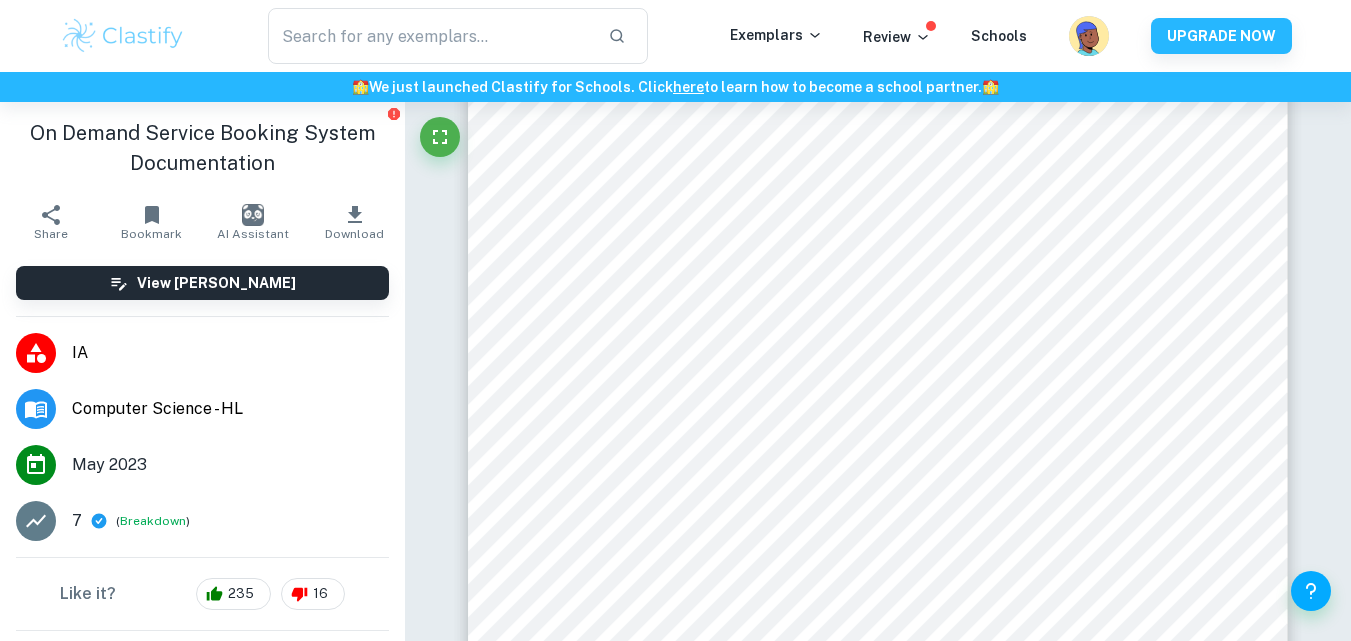 click 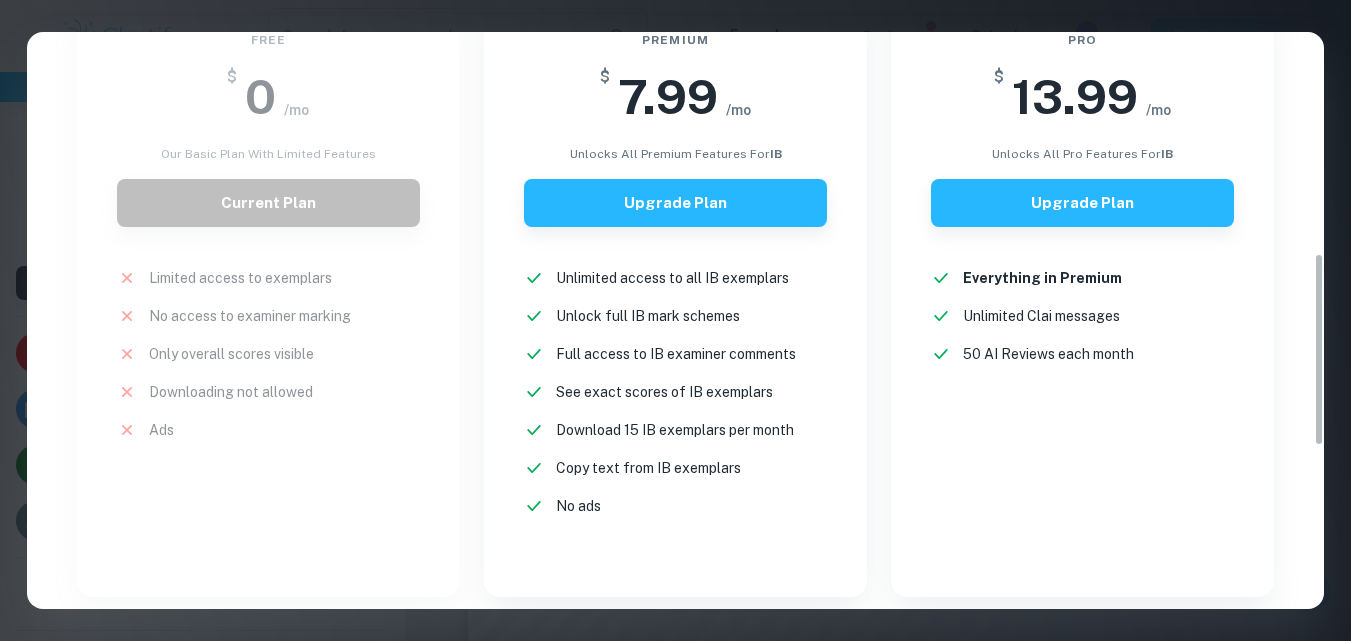 scroll, scrollTop: 0, scrollLeft: 0, axis: both 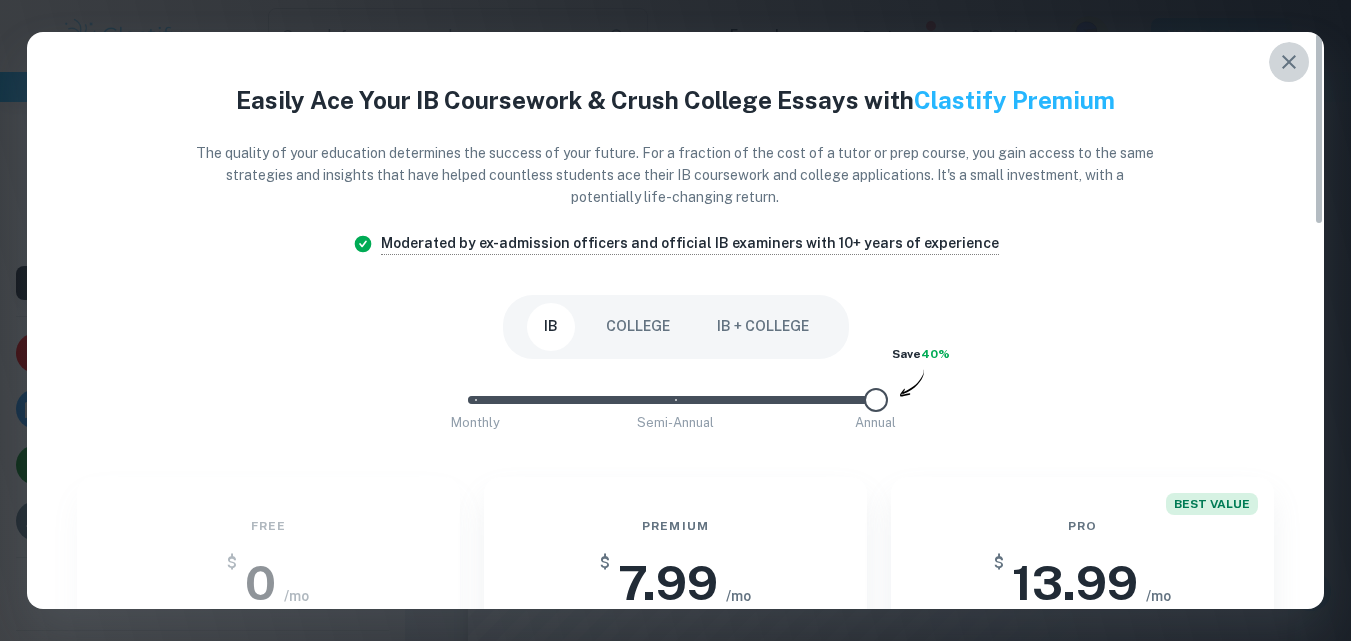 click 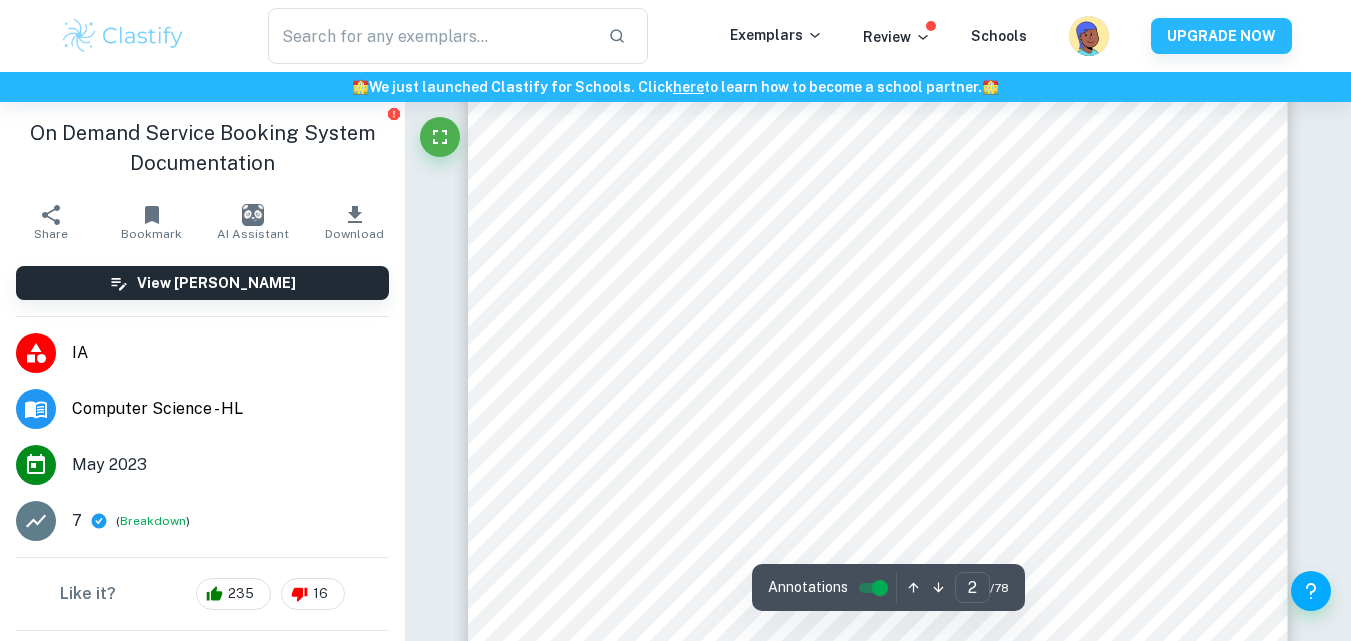 type on "1" 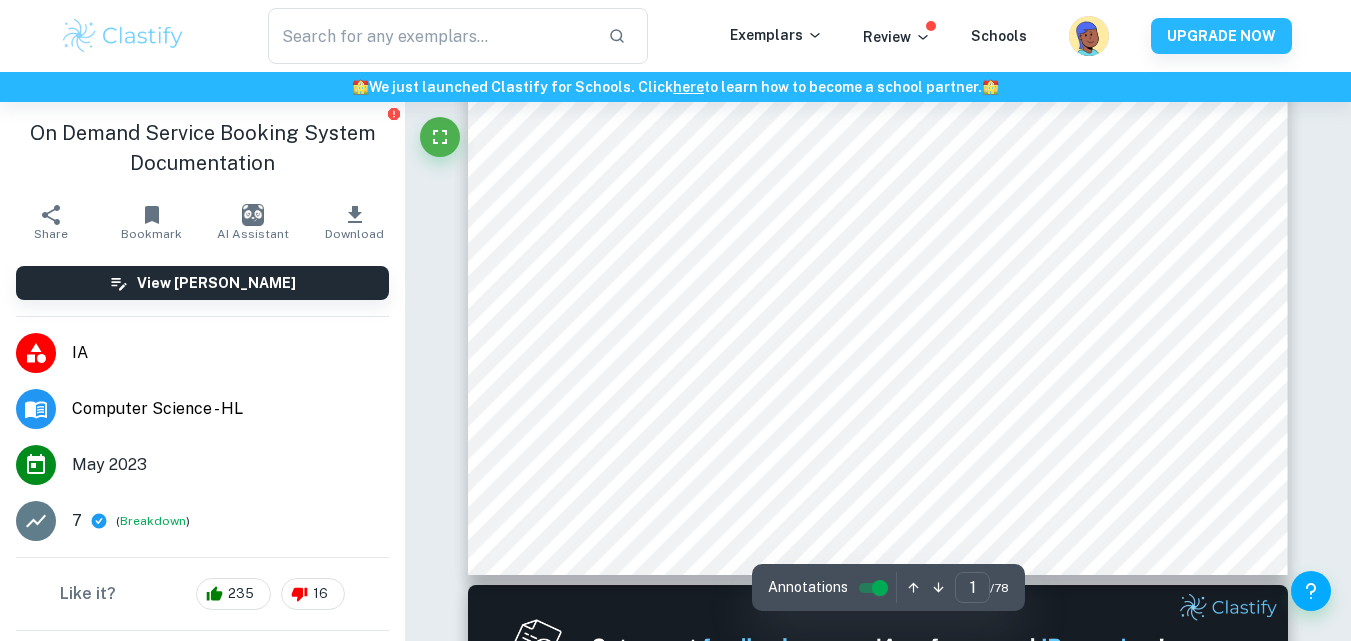 scroll, scrollTop: 0, scrollLeft: 0, axis: both 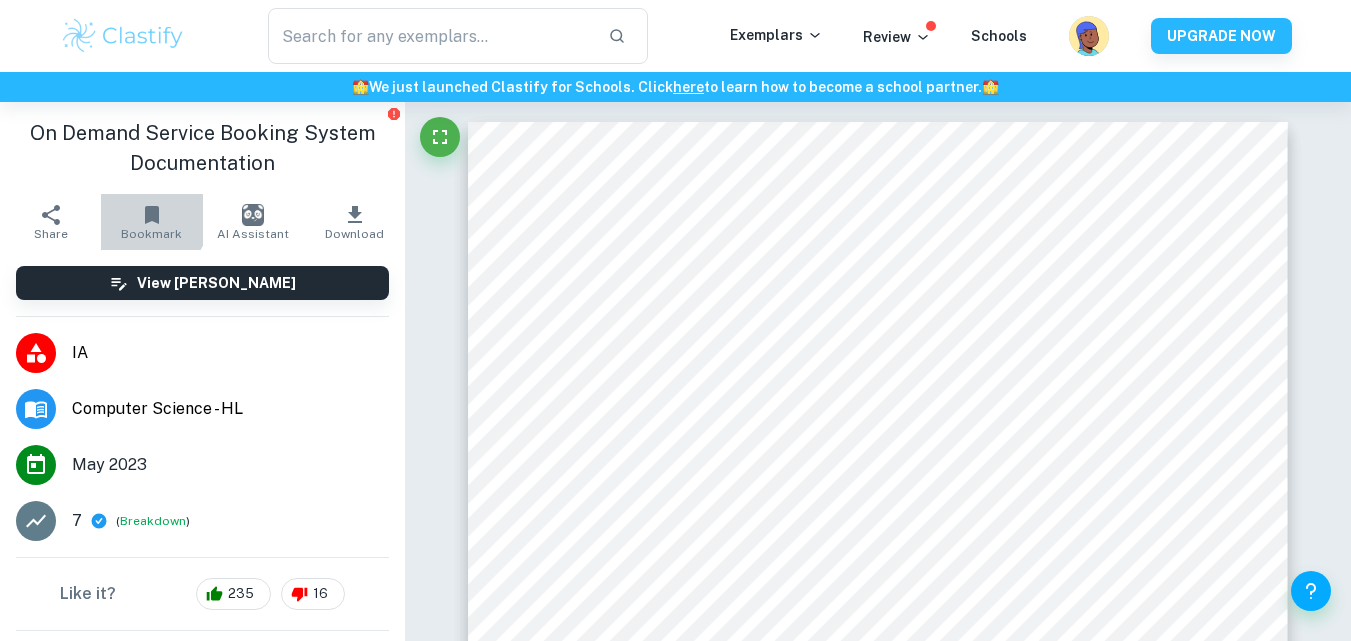 click 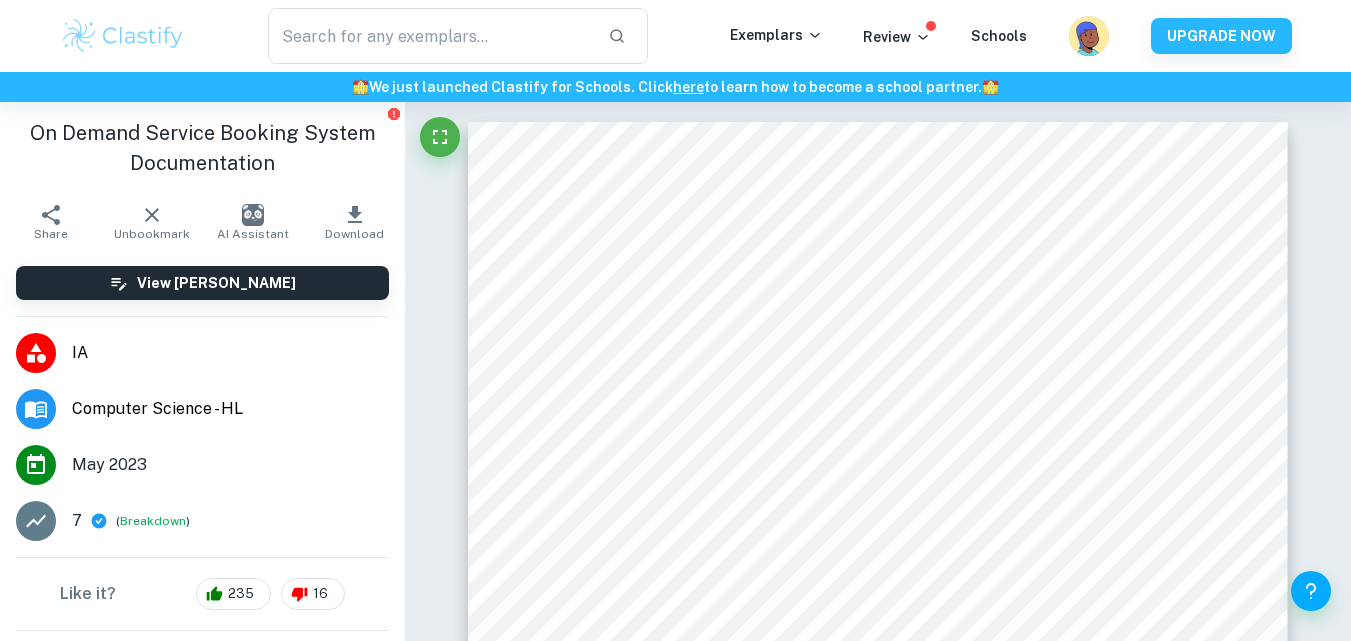 click on "IA" at bounding box center [230, 353] 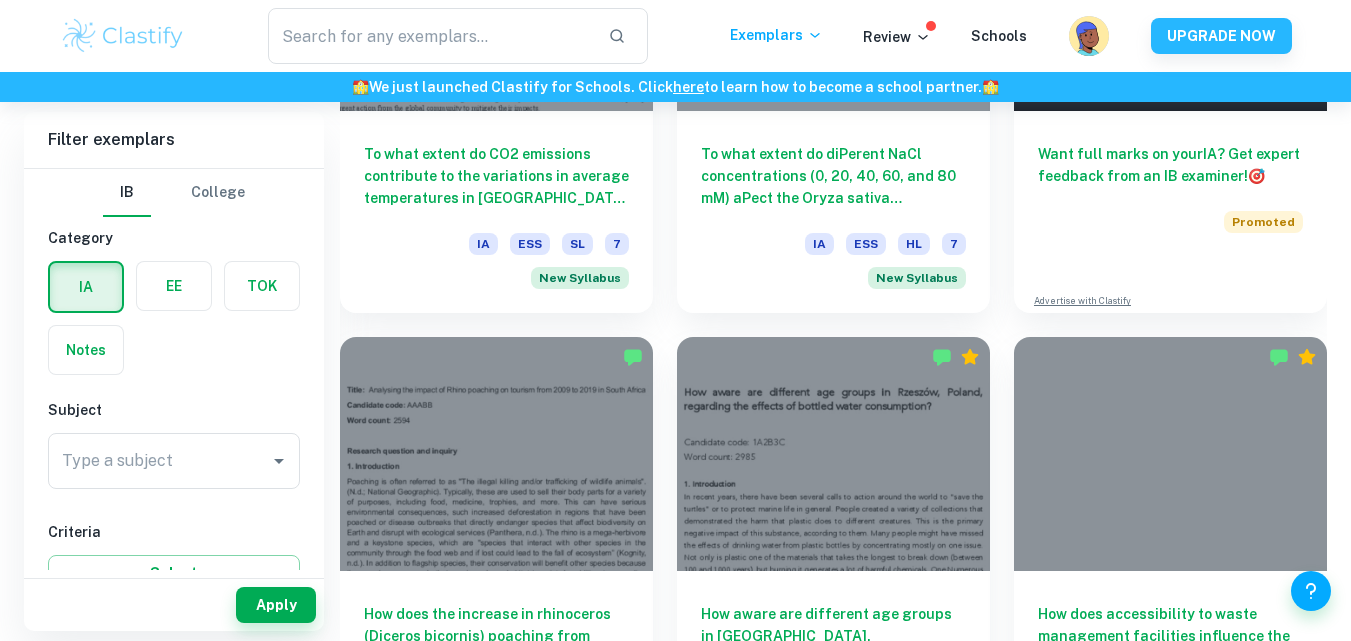 scroll, scrollTop: 809, scrollLeft: 0, axis: vertical 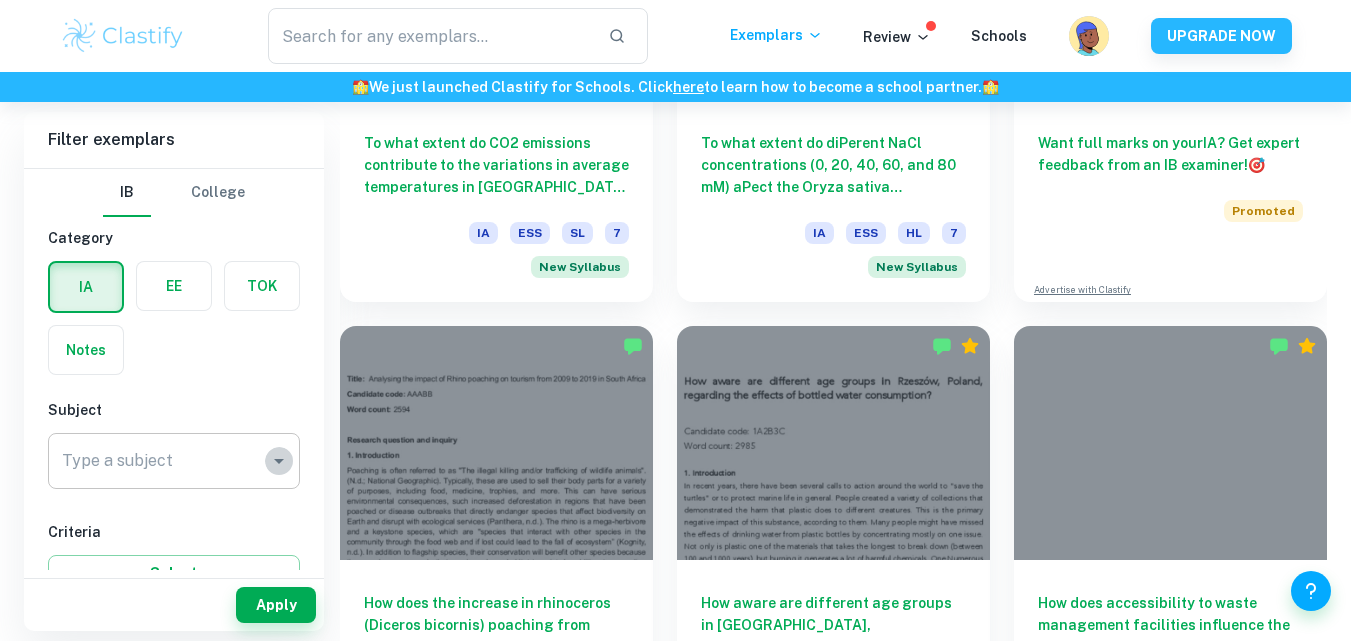 click 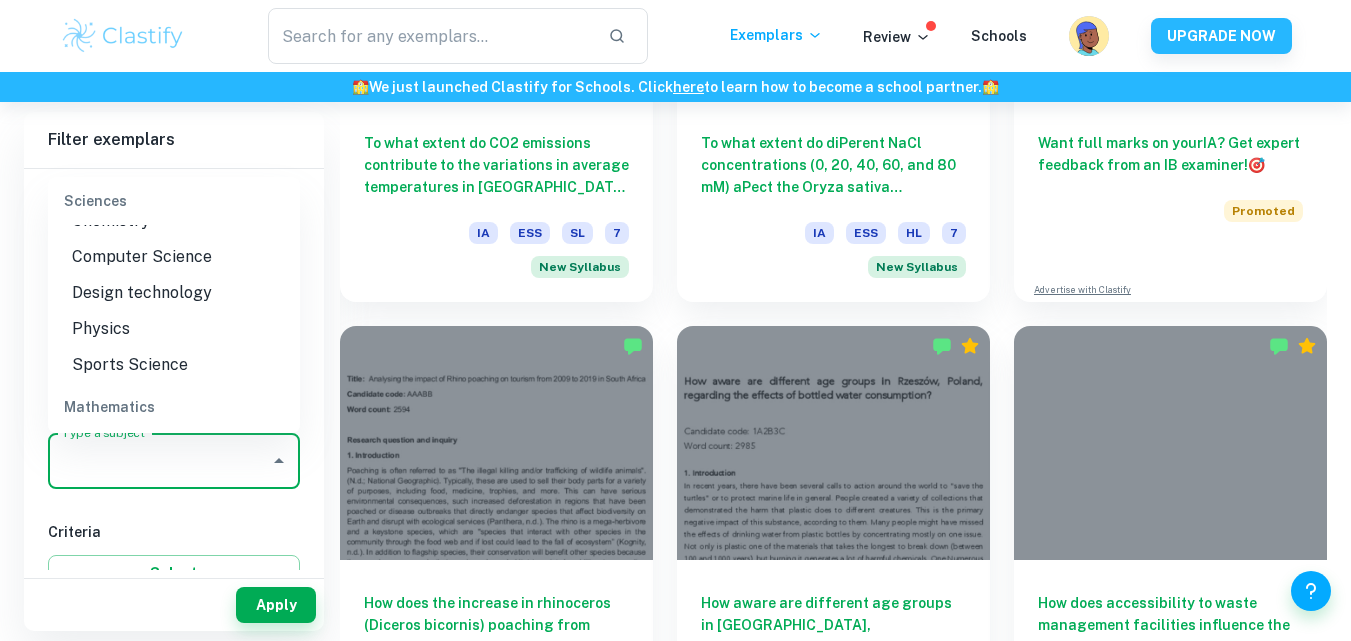 scroll, scrollTop: 2512, scrollLeft: 0, axis: vertical 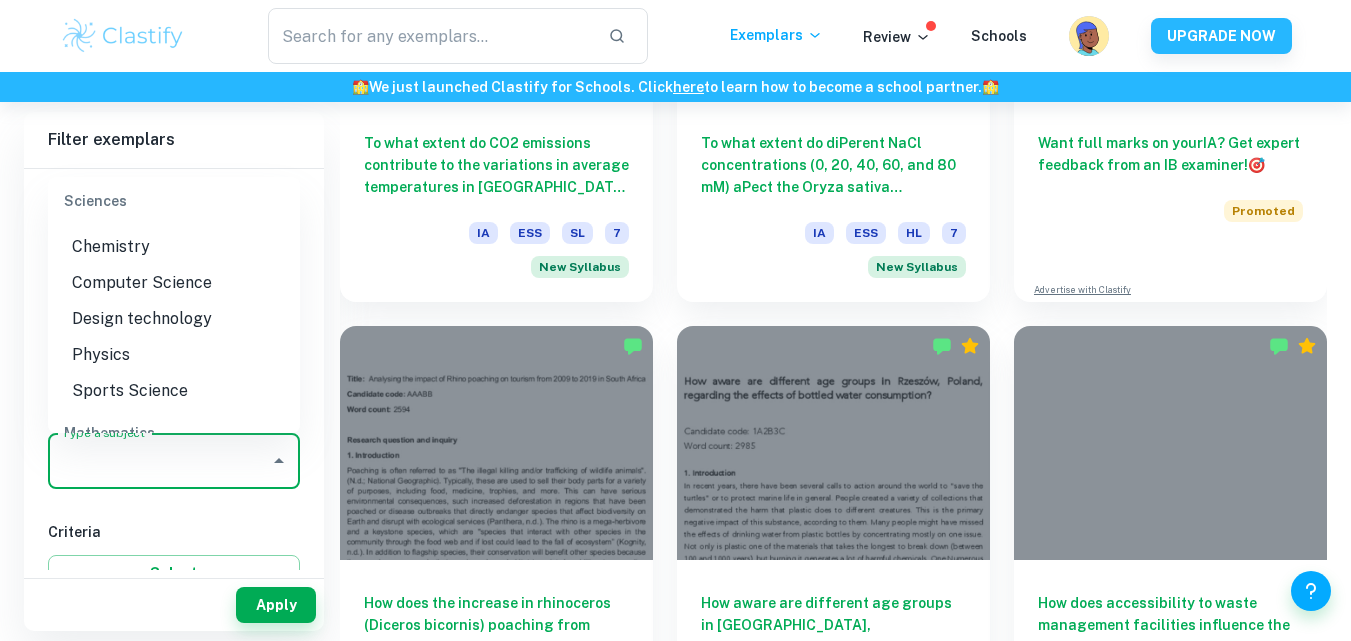 click on "Computer Science" at bounding box center (174, 283) 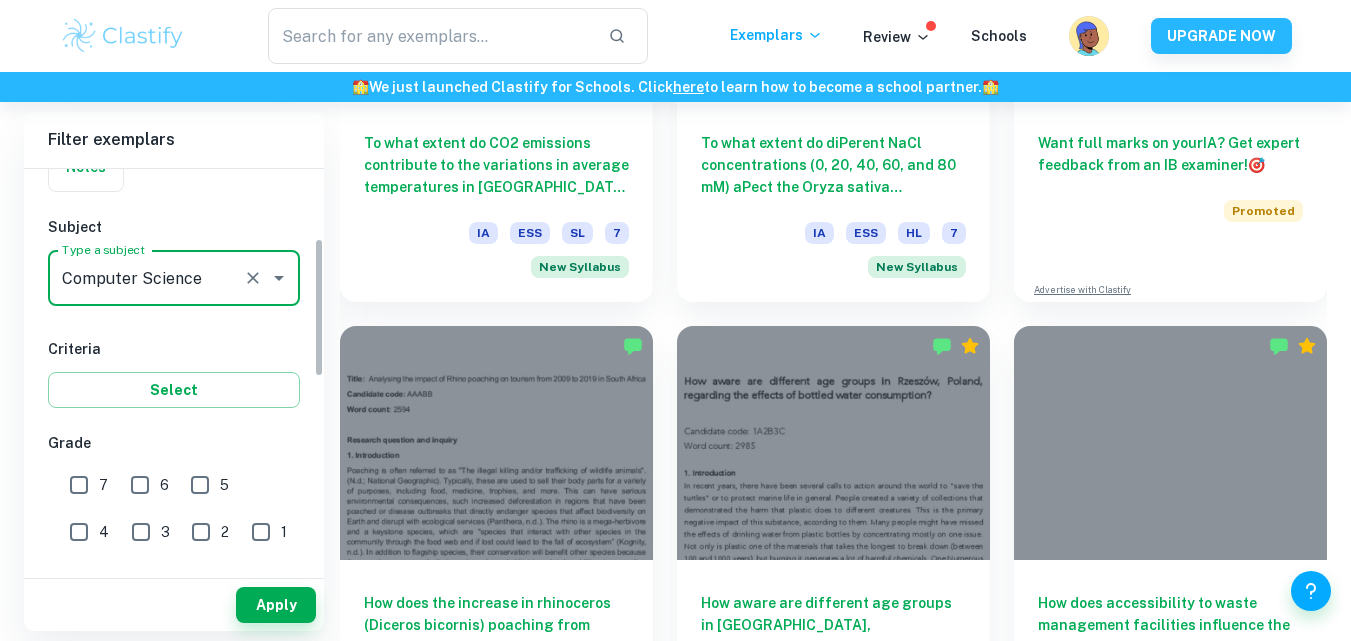 scroll, scrollTop: 202, scrollLeft: 0, axis: vertical 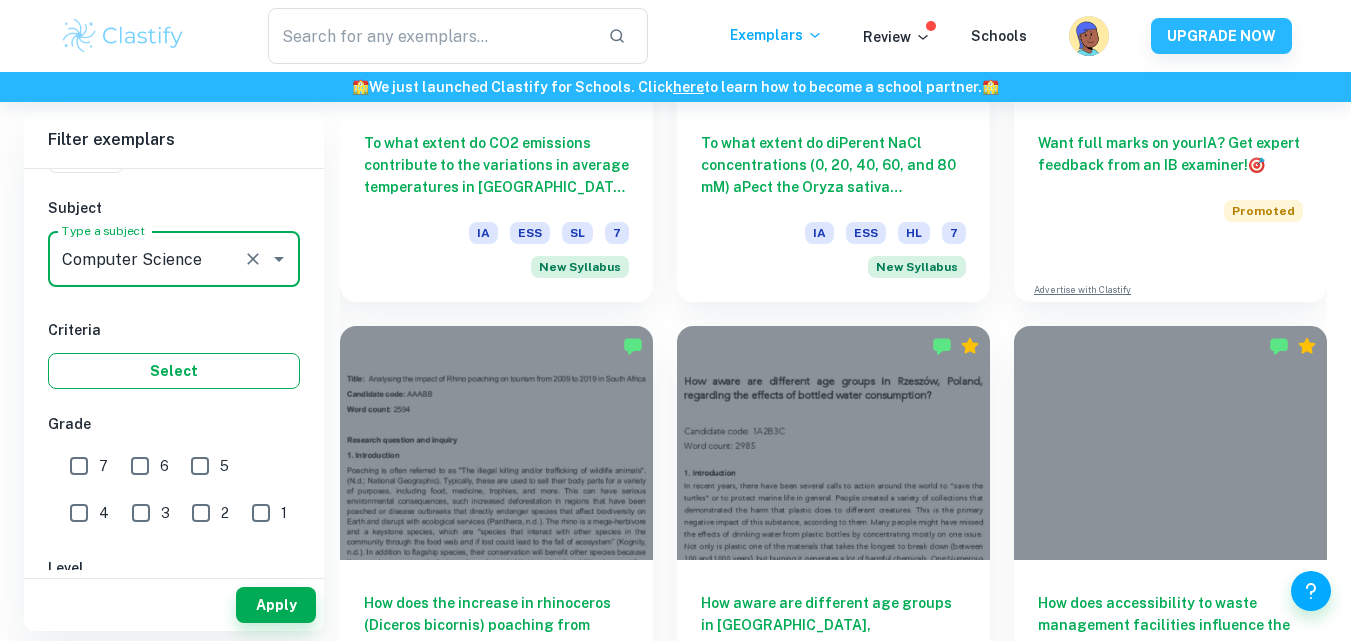 click on "Select" at bounding box center [174, 371] 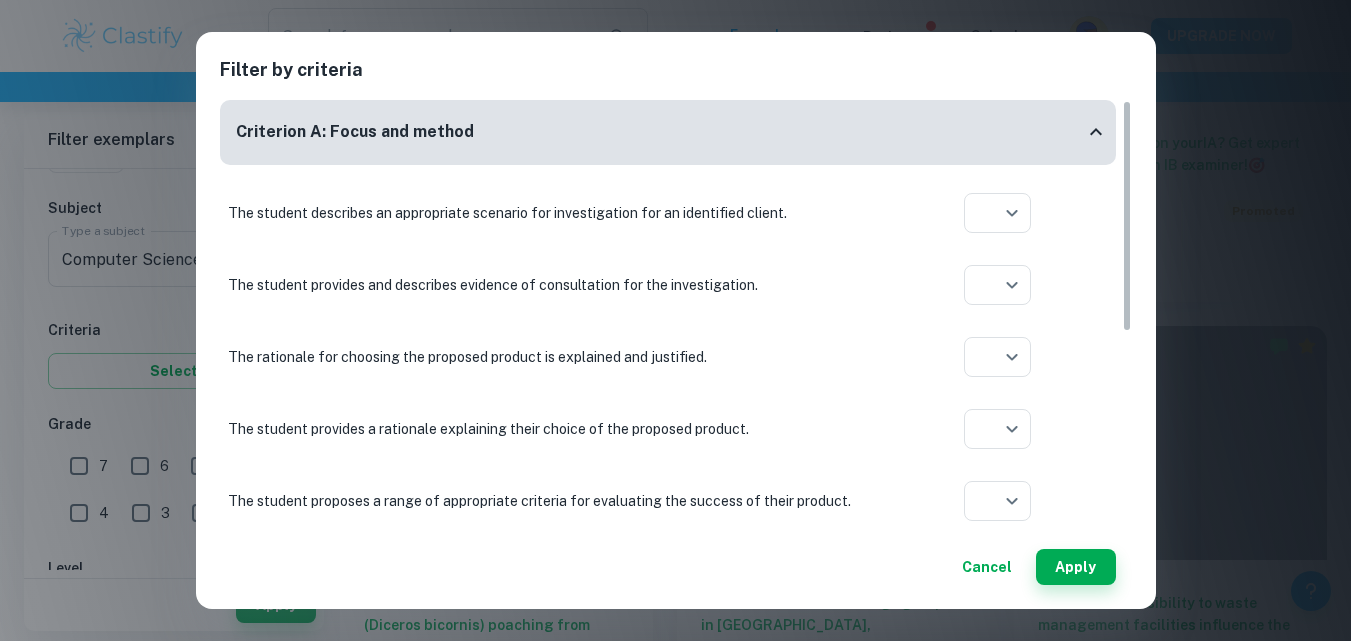 click 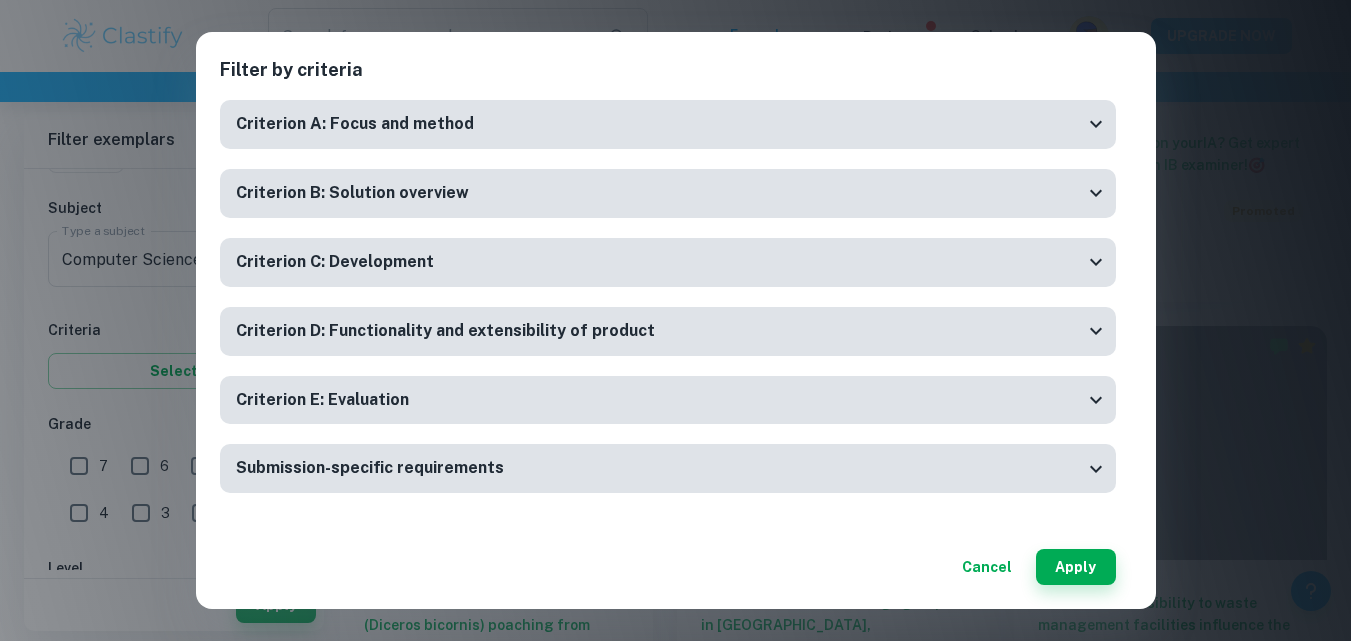 click on "Criterion D: Functionality and extensibility of product" at bounding box center (660, 331) 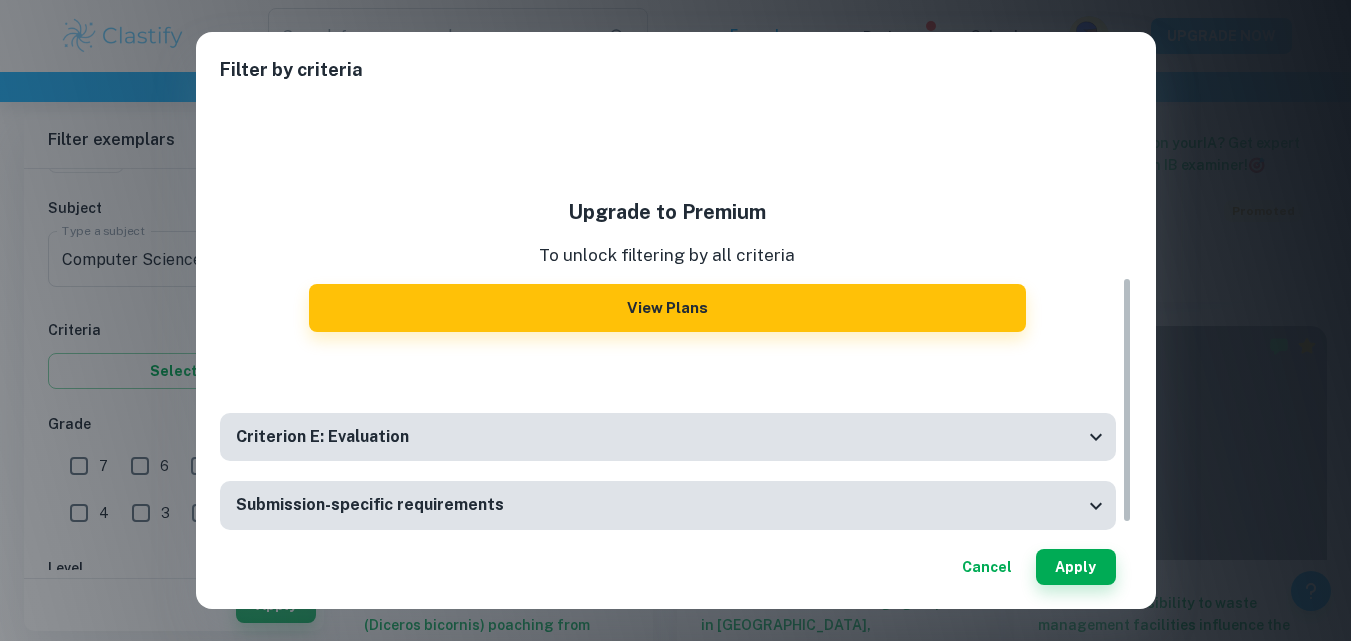 scroll, scrollTop: 328, scrollLeft: 0, axis: vertical 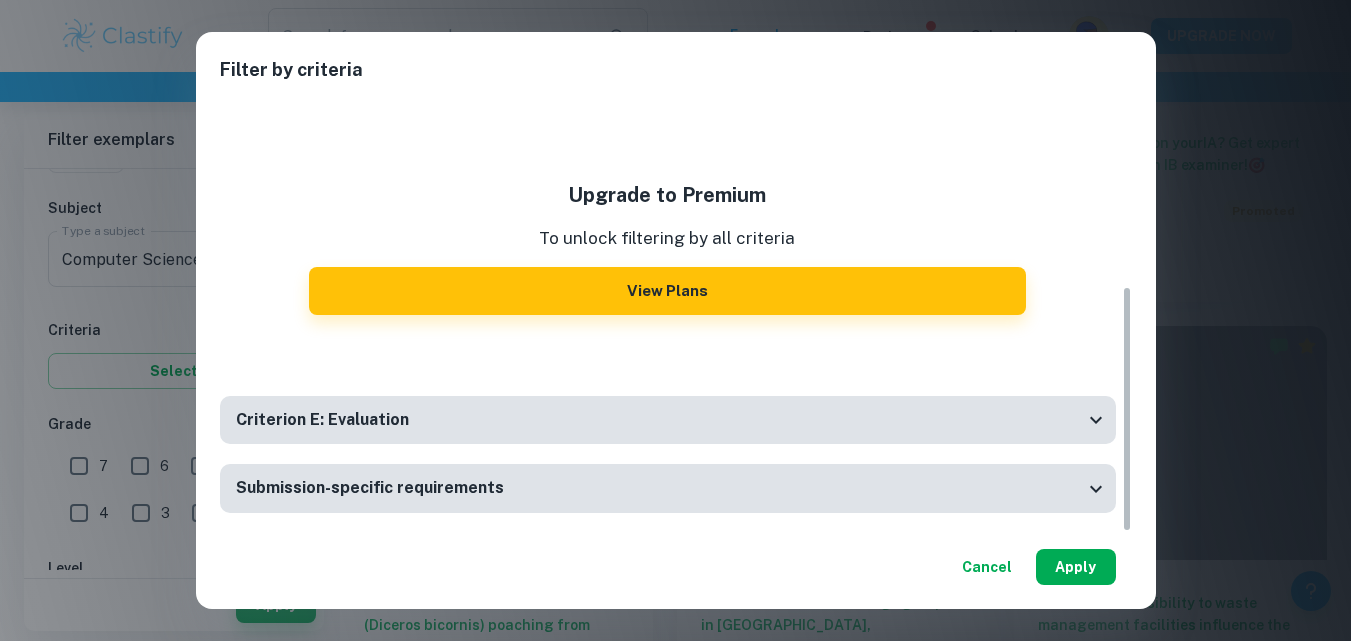 click on "Apply" at bounding box center [1076, 567] 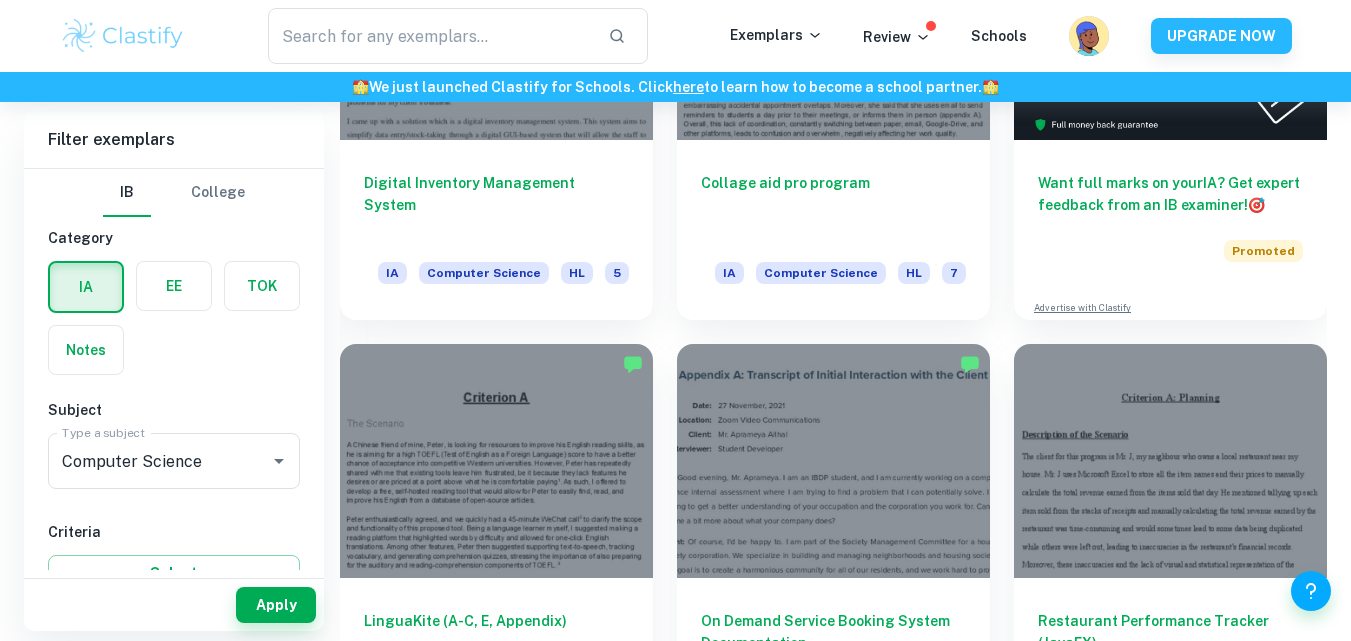scroll, scrollTop: 770, scrollLeft: 0, axis: vertical 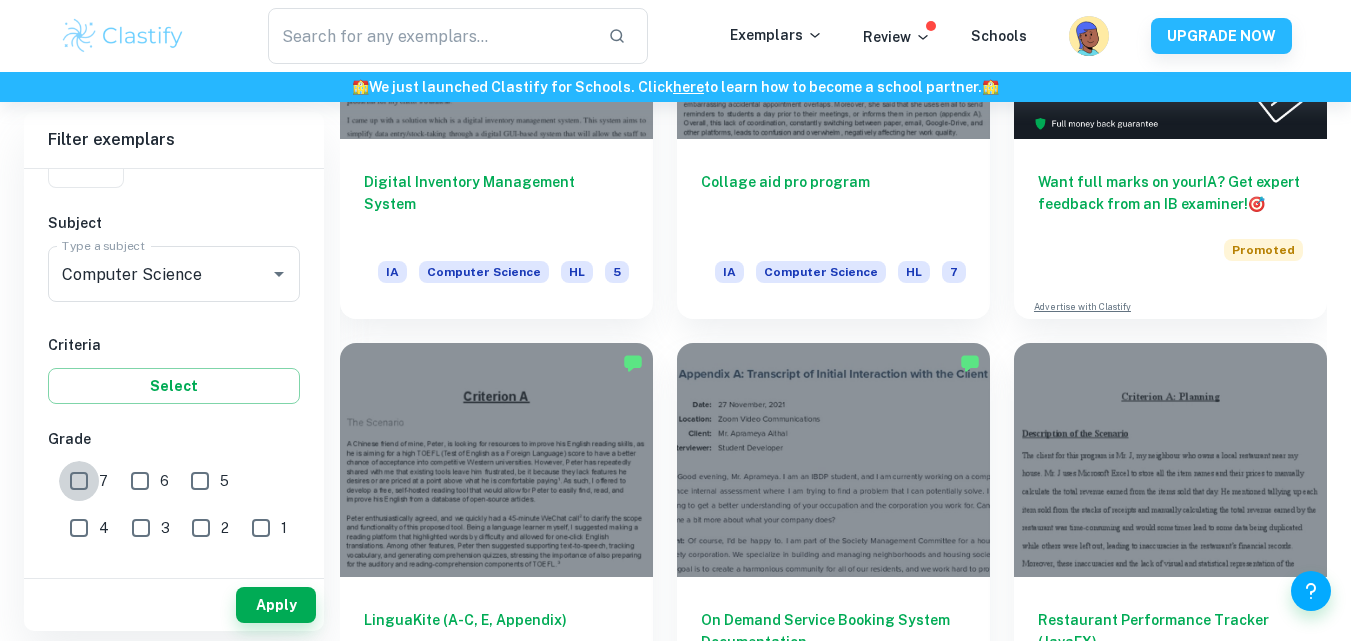 click on "7" at bounding box center (79, 481) 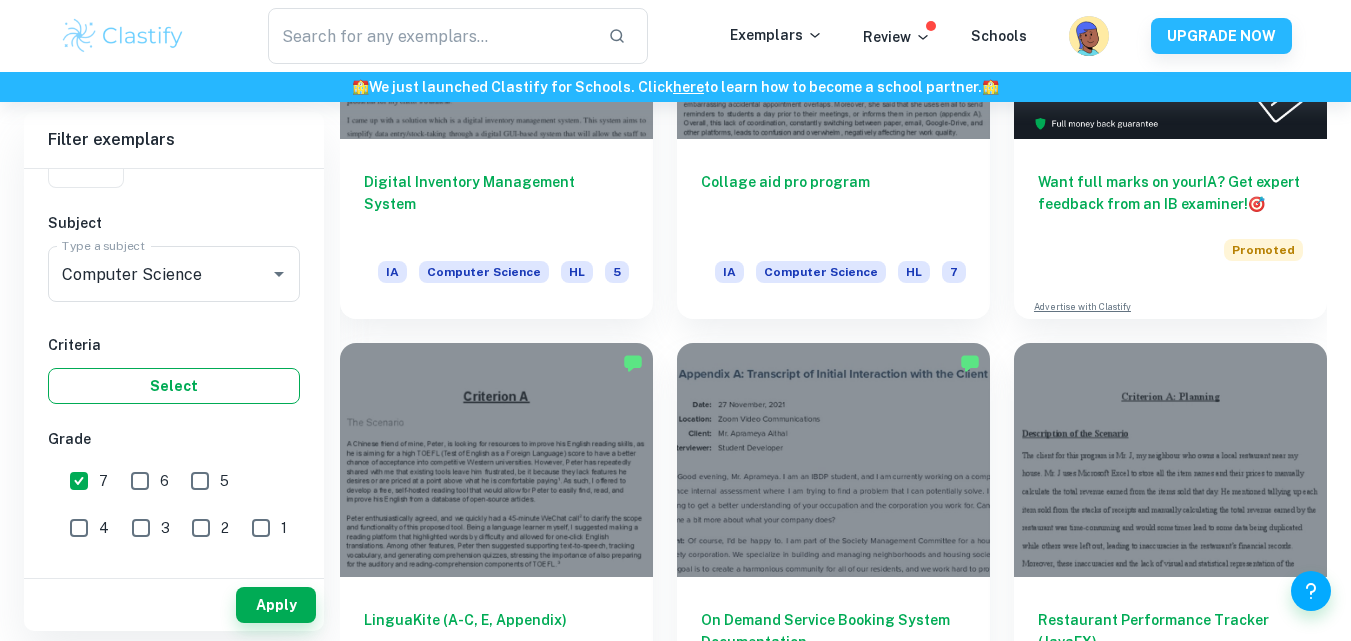 click on "Select" at bounding box center [174, 386] 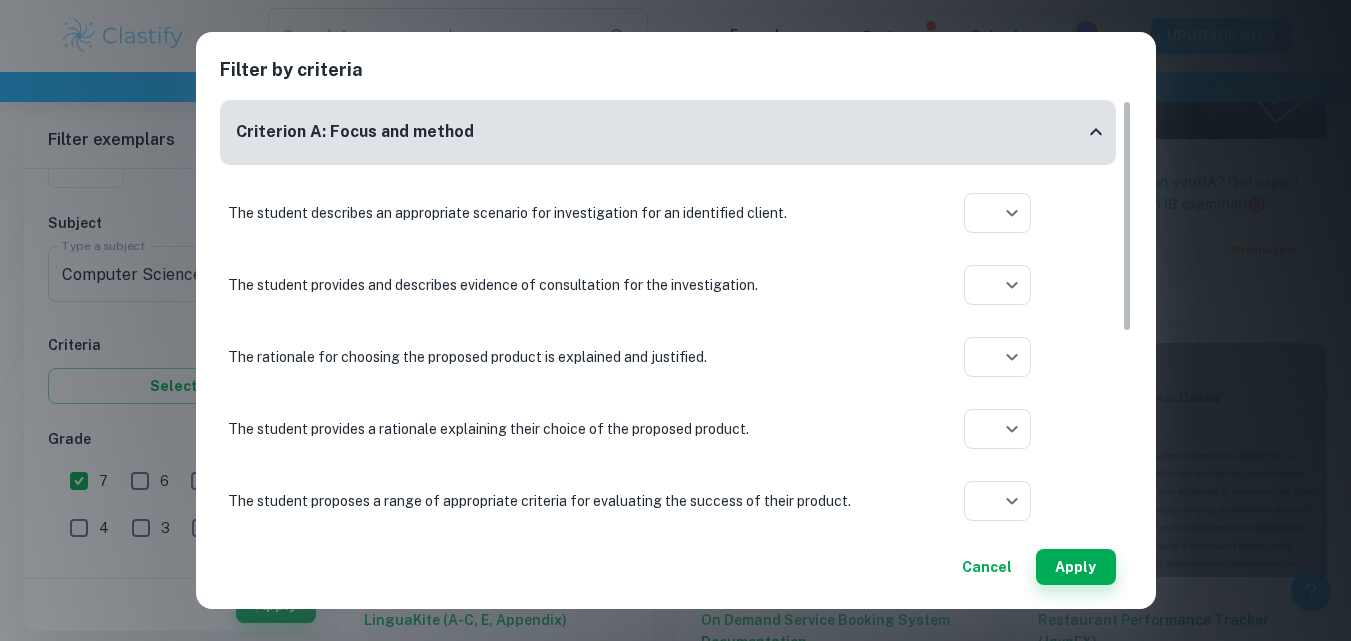 click 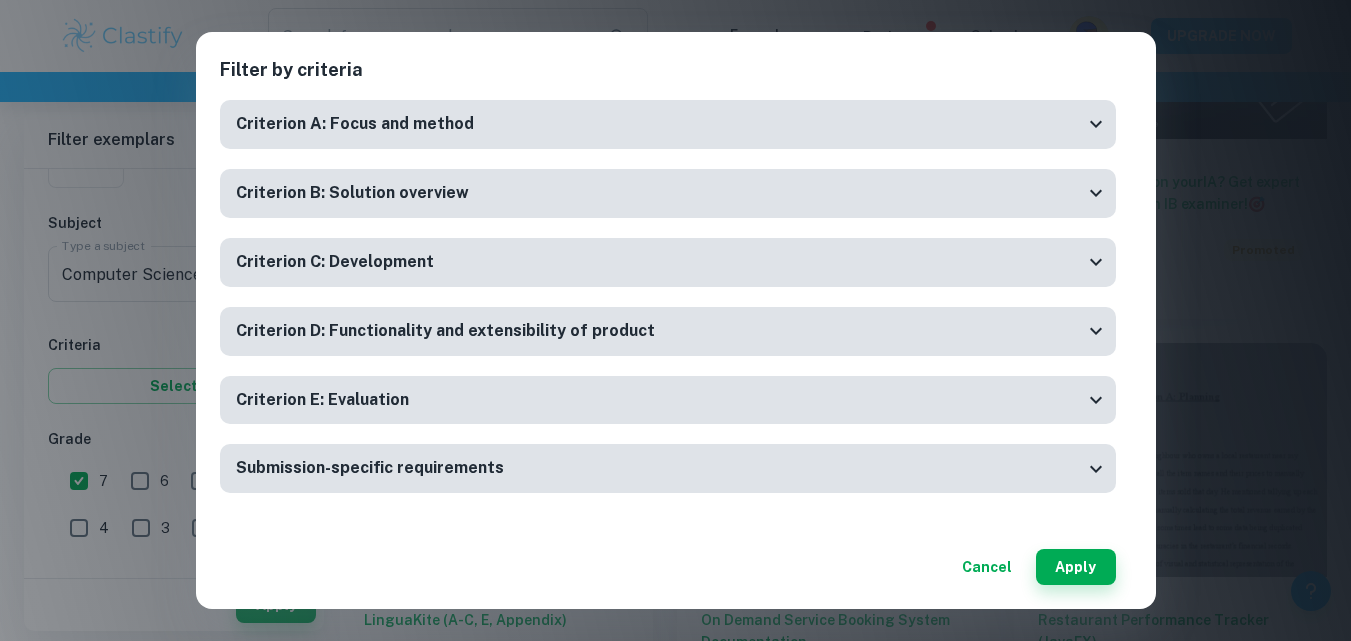 click 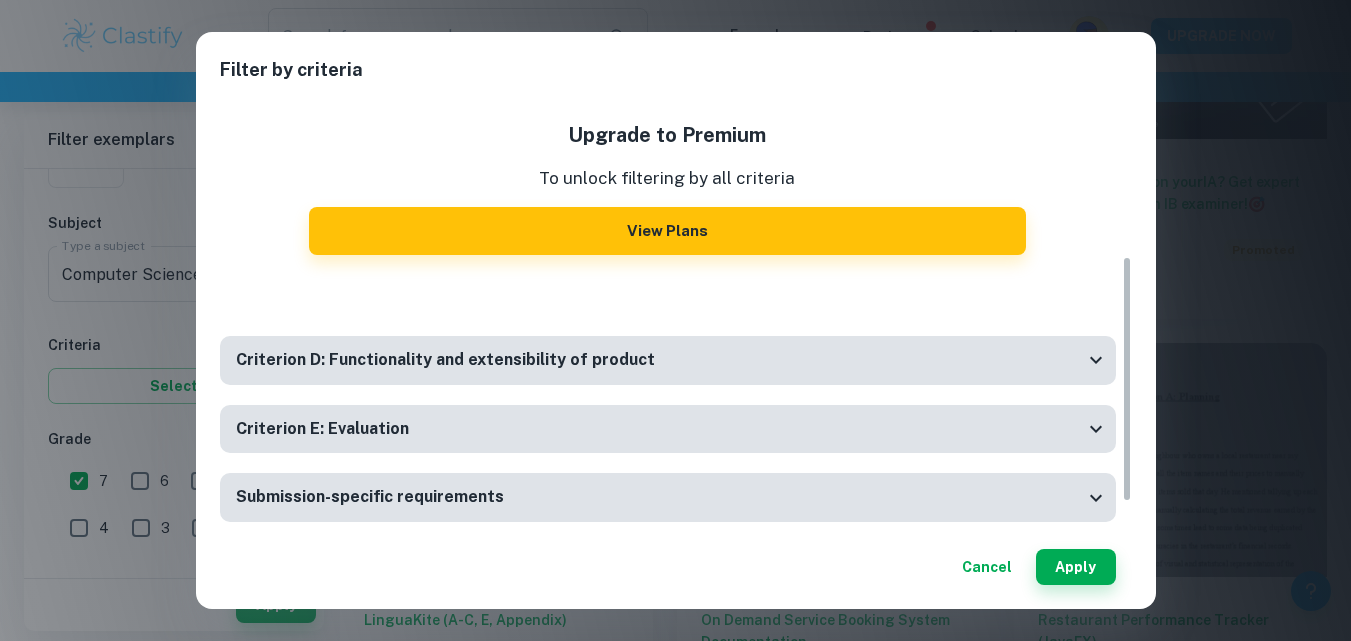 scroll, scrollTop: 328, scrollLeft: 0, axis: vertical 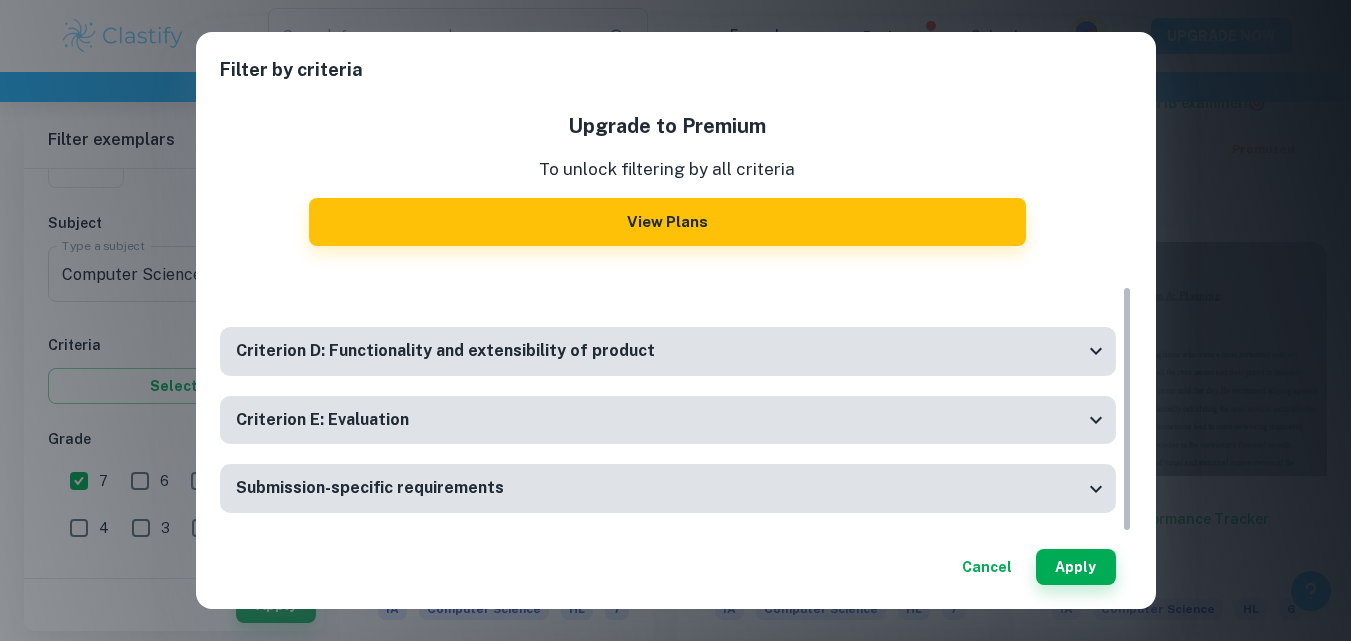 click on "Criterion D: Functionality and extensibility of product" at bounding box center (660, 351) 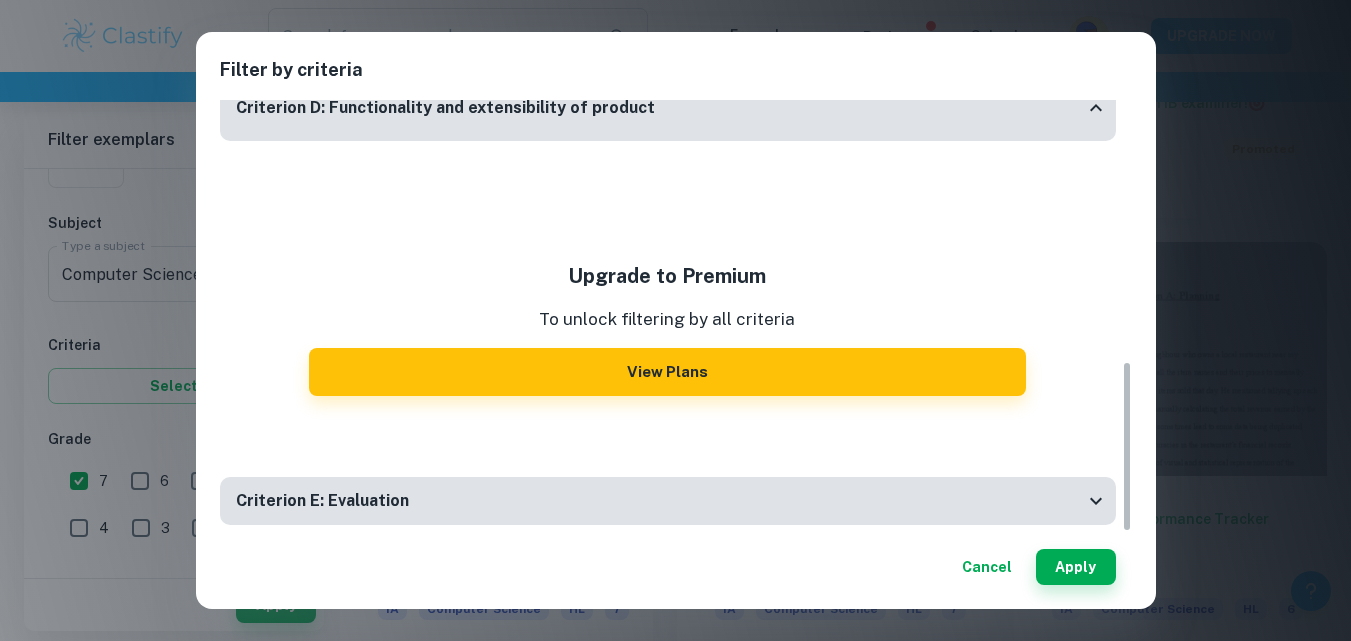 scroll, scrollTop: 660, scrollLeft: 0, axis: vertical 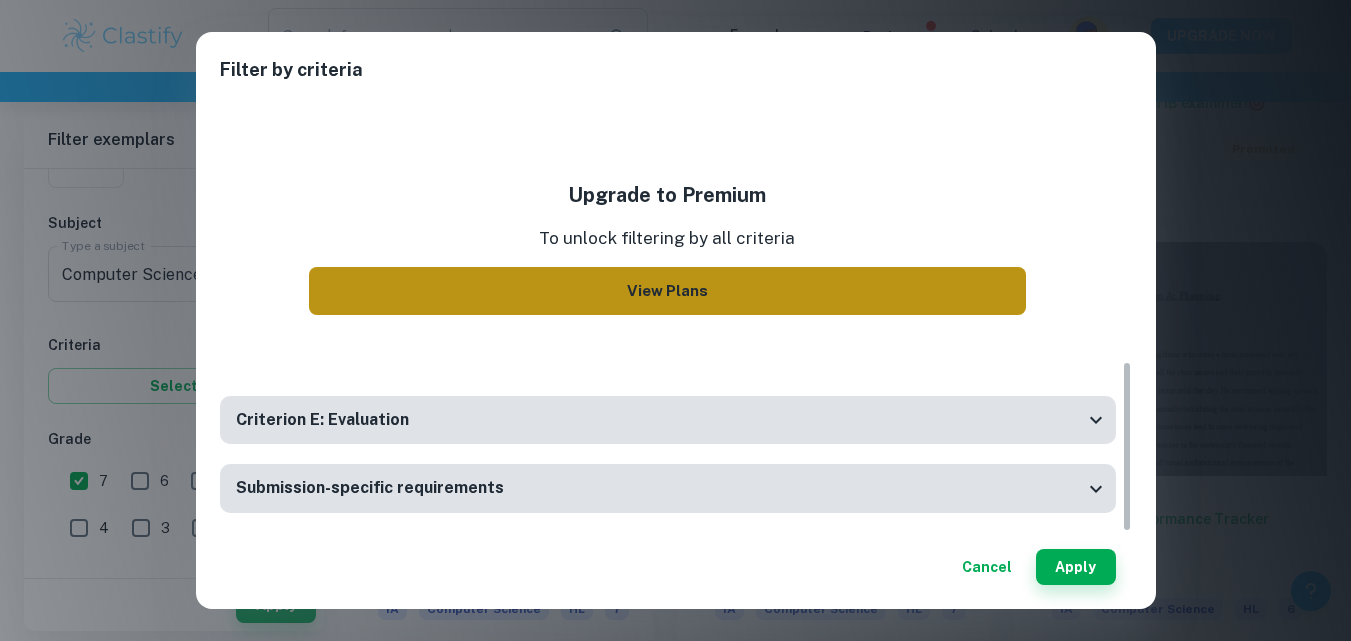 click on "View Plans" at bounding box center (667, 291) 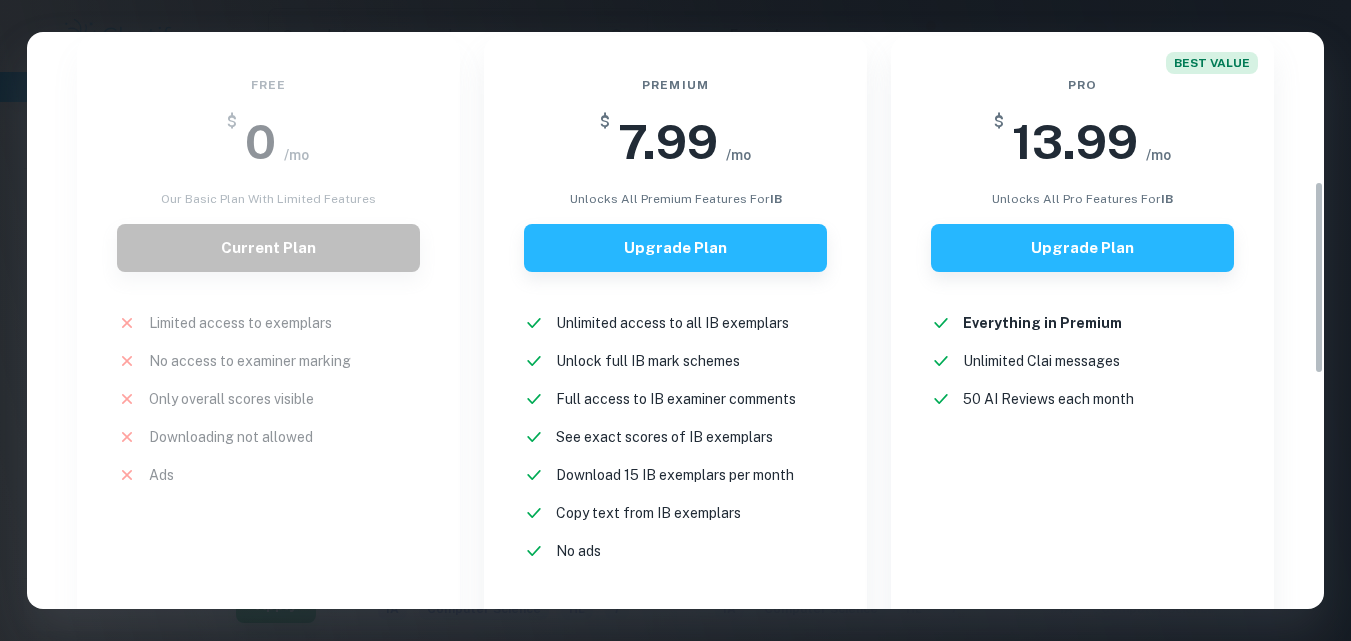 scroll, scrollTop: 443, scrollLeft: 0, axis: vertical 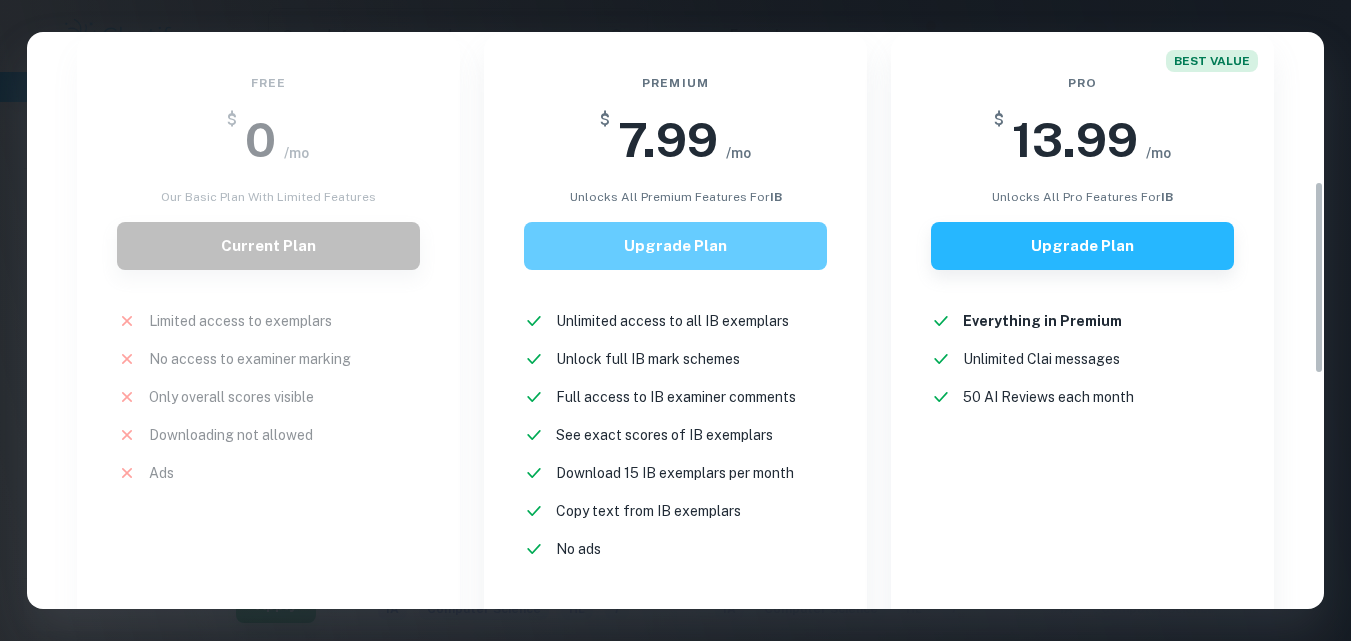 click on "Upgrade Plan" at bounding box center [675, 246] 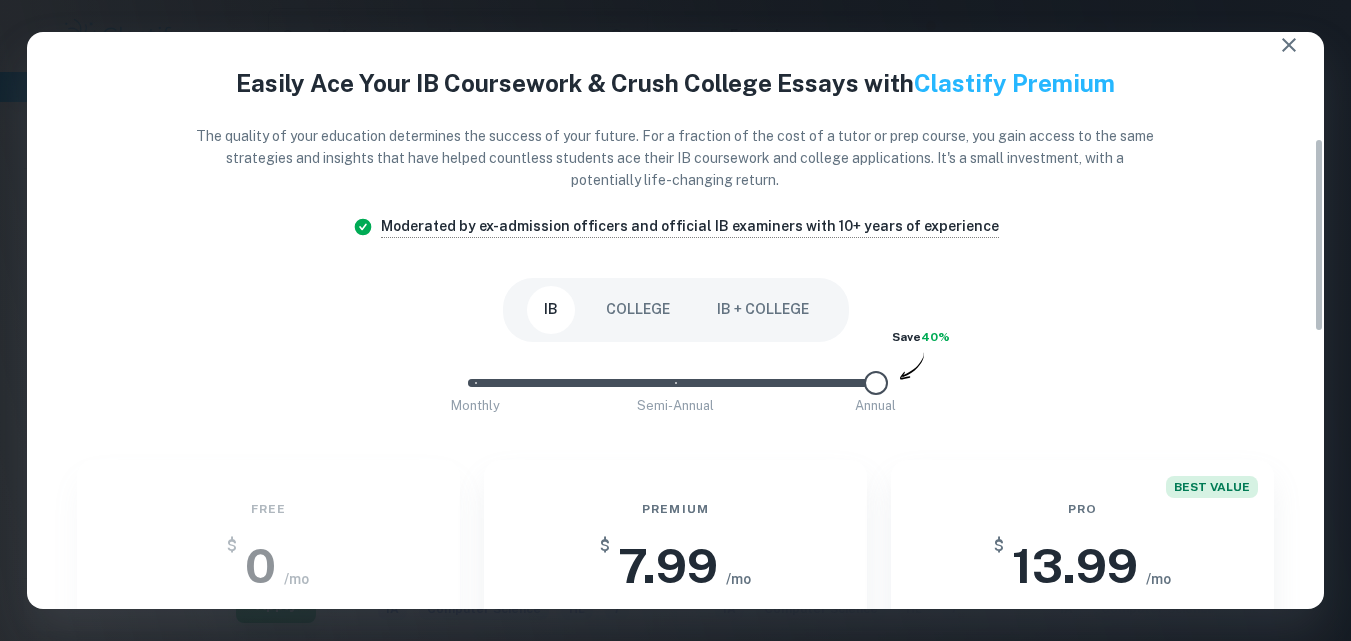 scroll, scrollTop: 0, scrollLeft: 0, axis: both 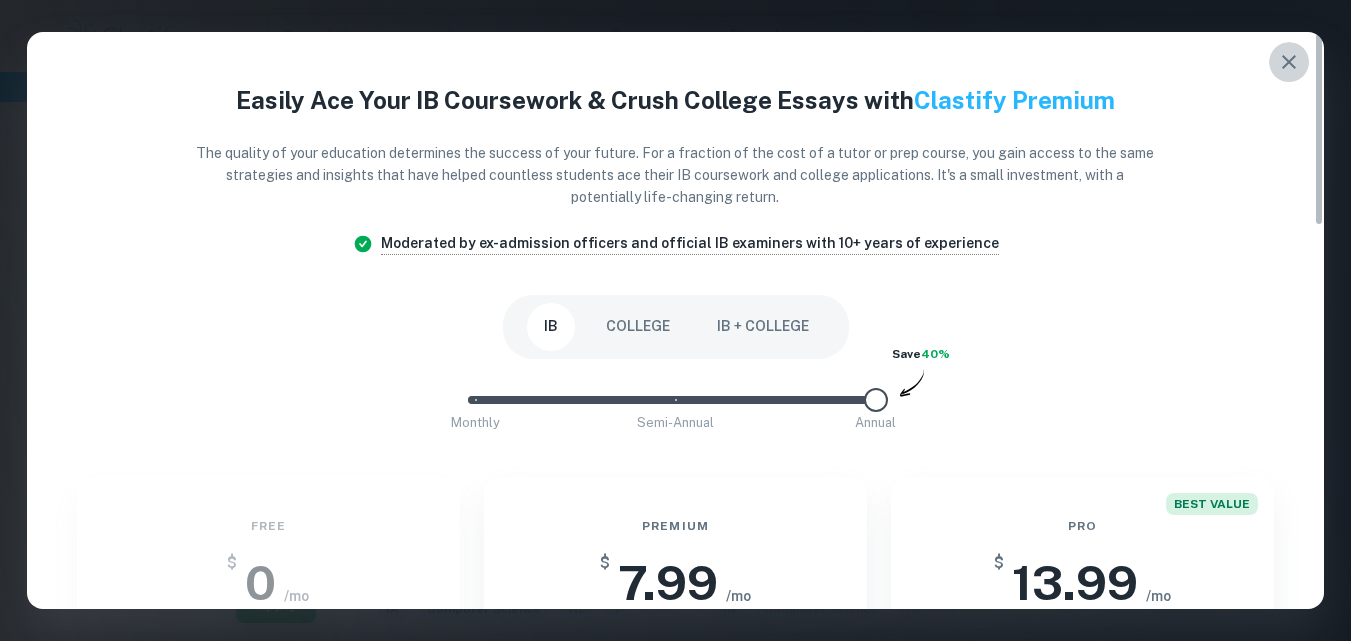 click 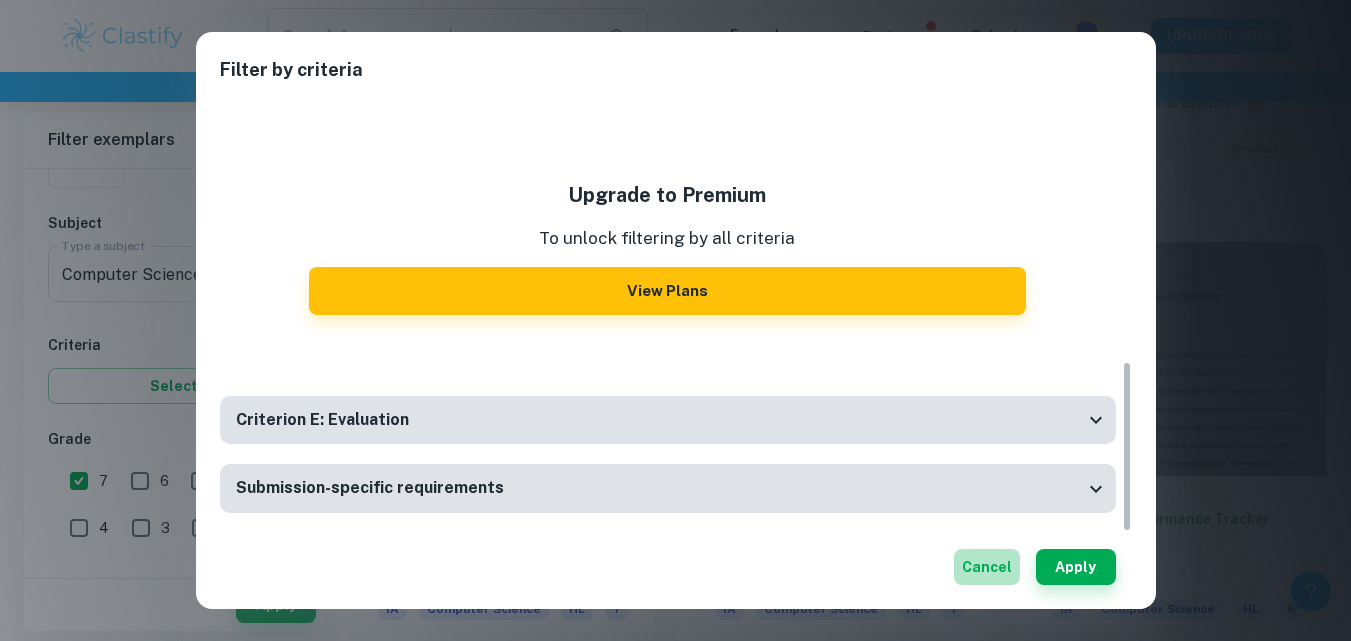 click on "Cancel" at bounding box center [987, 567] 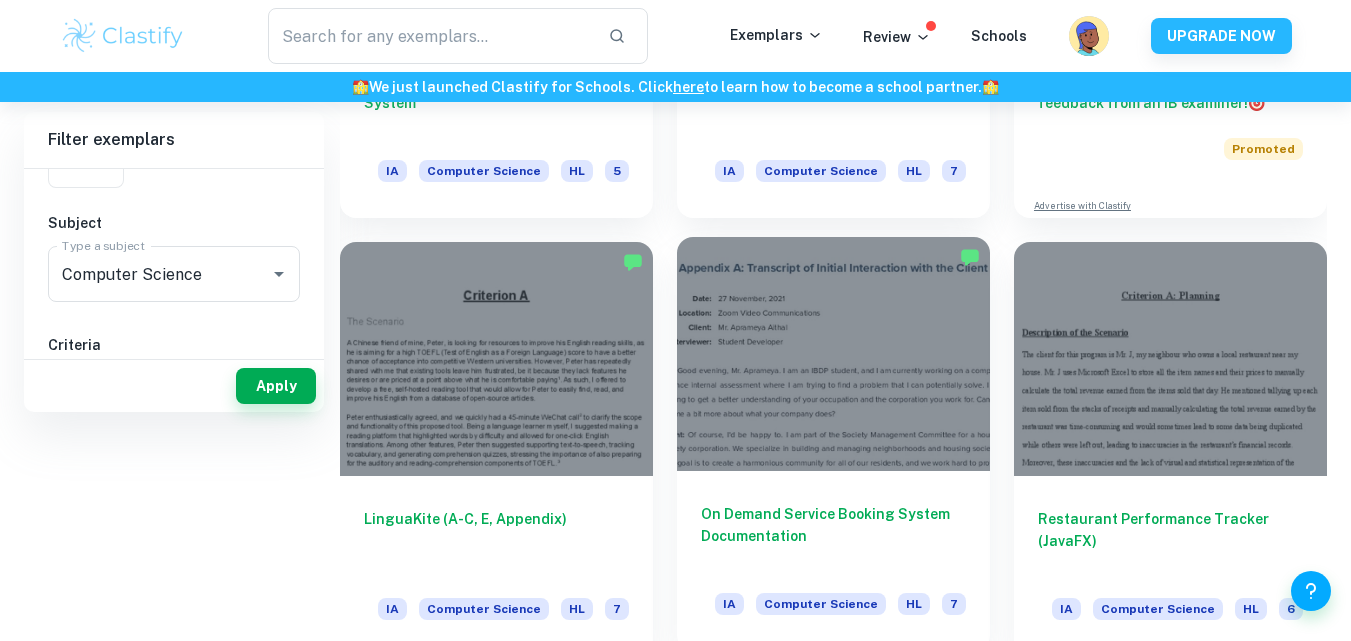 scroll, scrollTop: 0, scrollLeft: 0, axis: both 